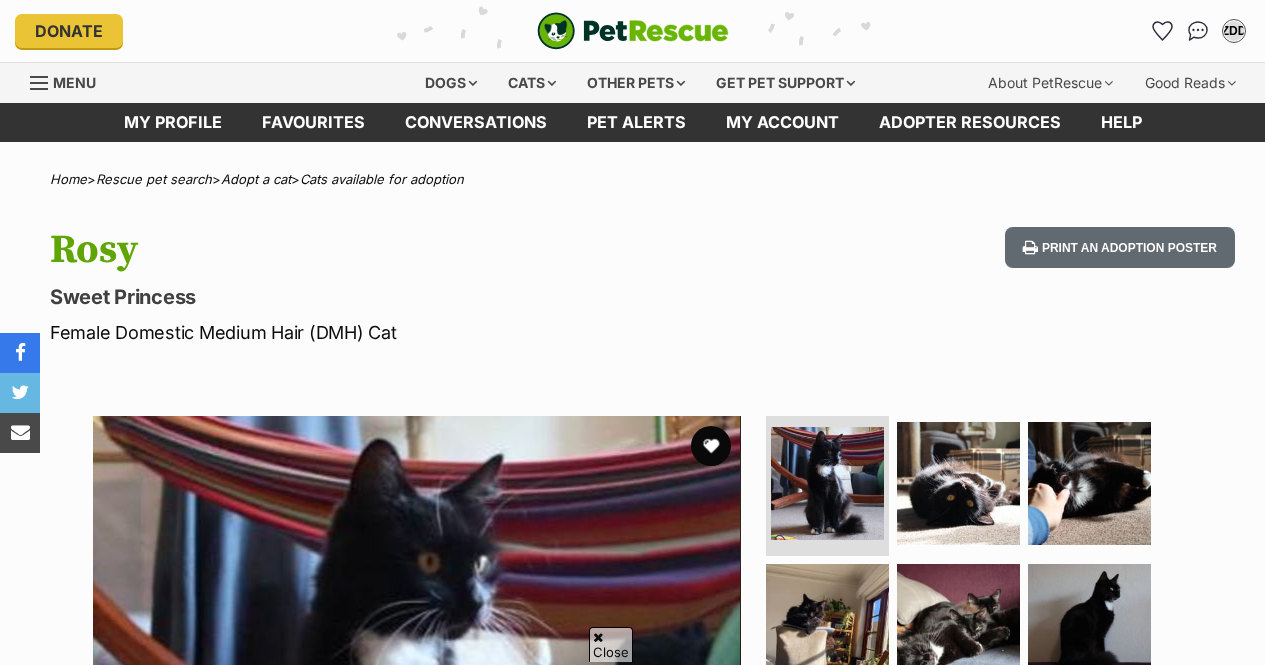 scroll, scrollTop: 395, scrollLeft: 0, axis: vertical 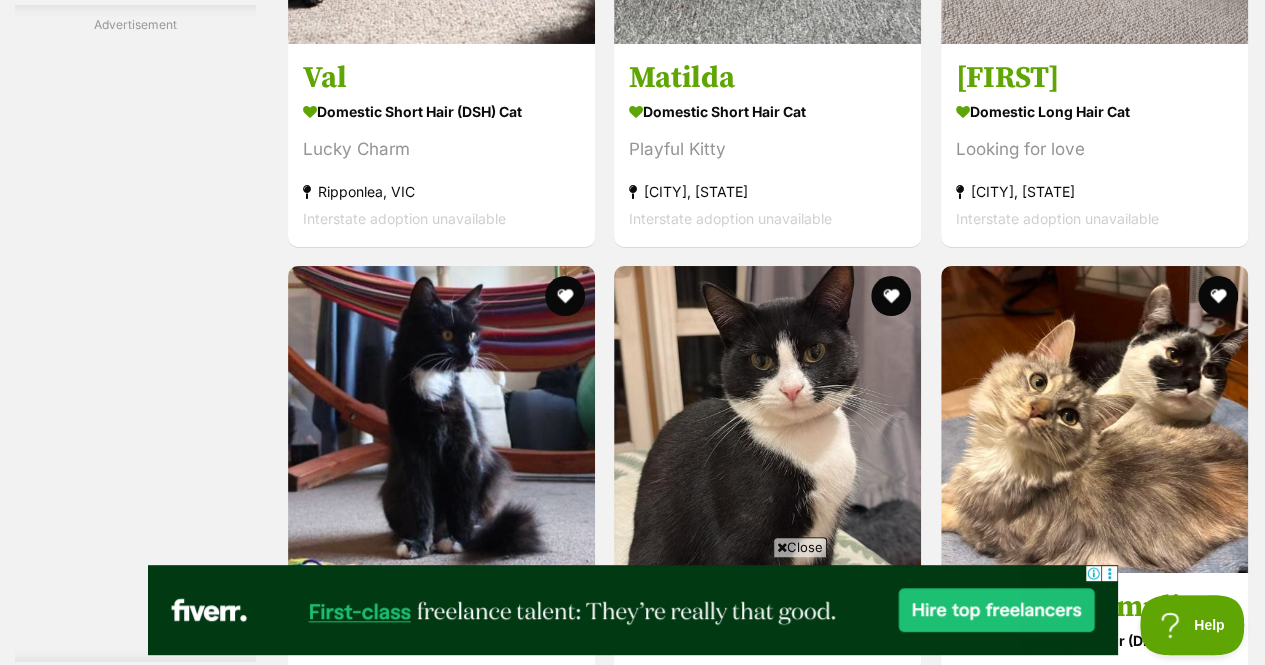 click at bounding box center [441, 1135] 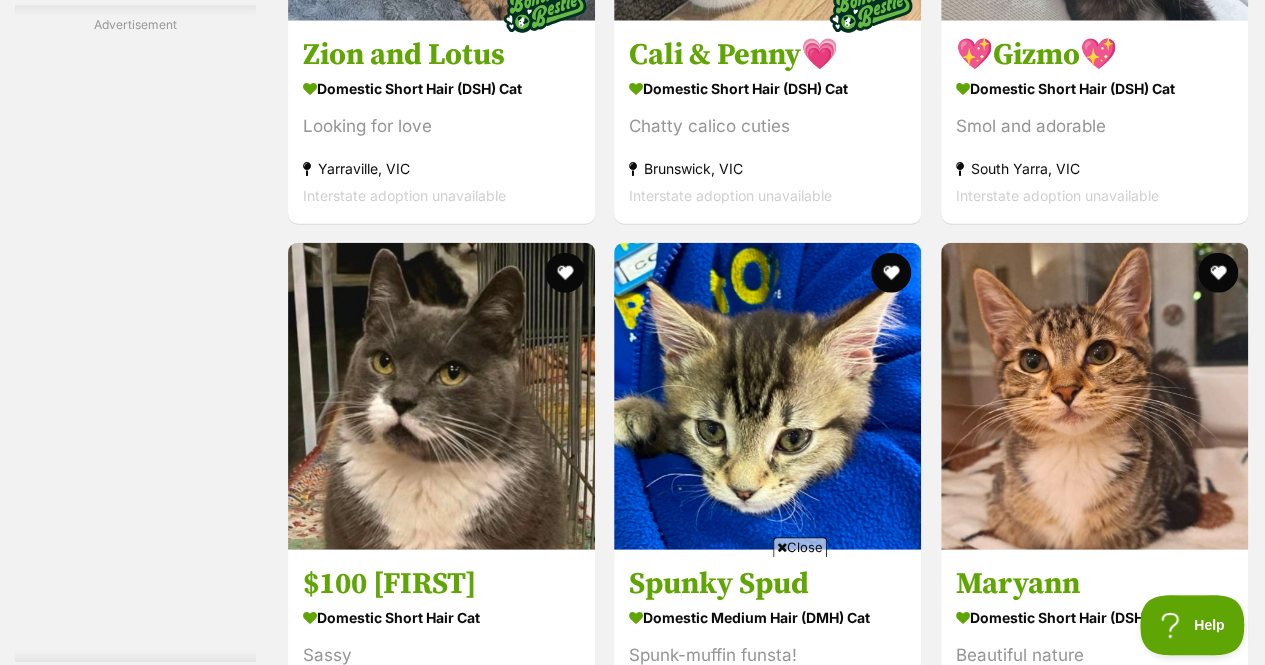 scroll, scrollTop: 6183, scrollLeft: 0, axis: vertical 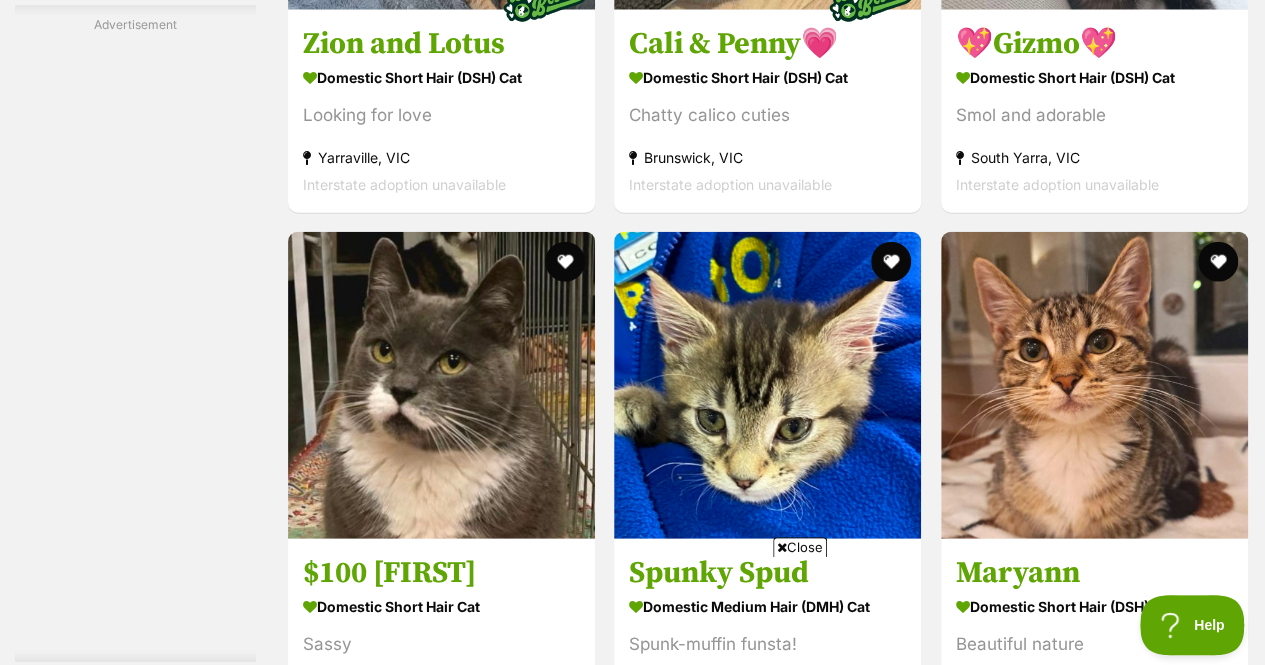 click at bounding box center [767, 1102] 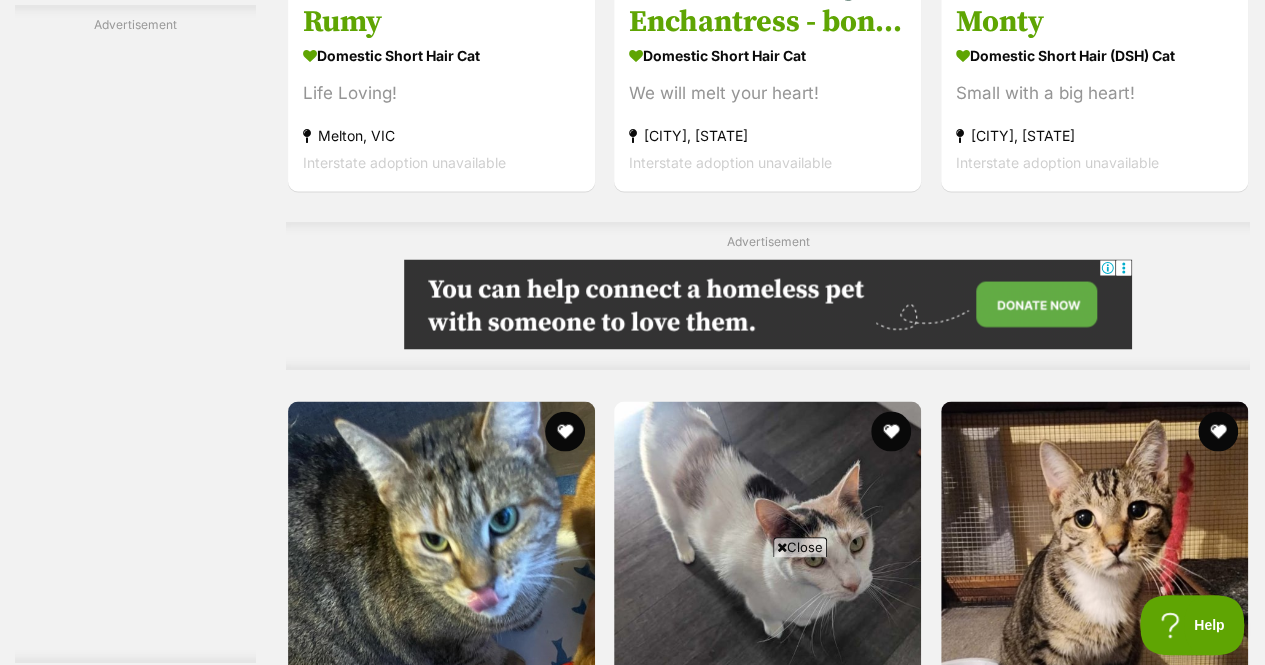 scroll, scrollTop: 9234, scrollLeft: 0, axis: vertical 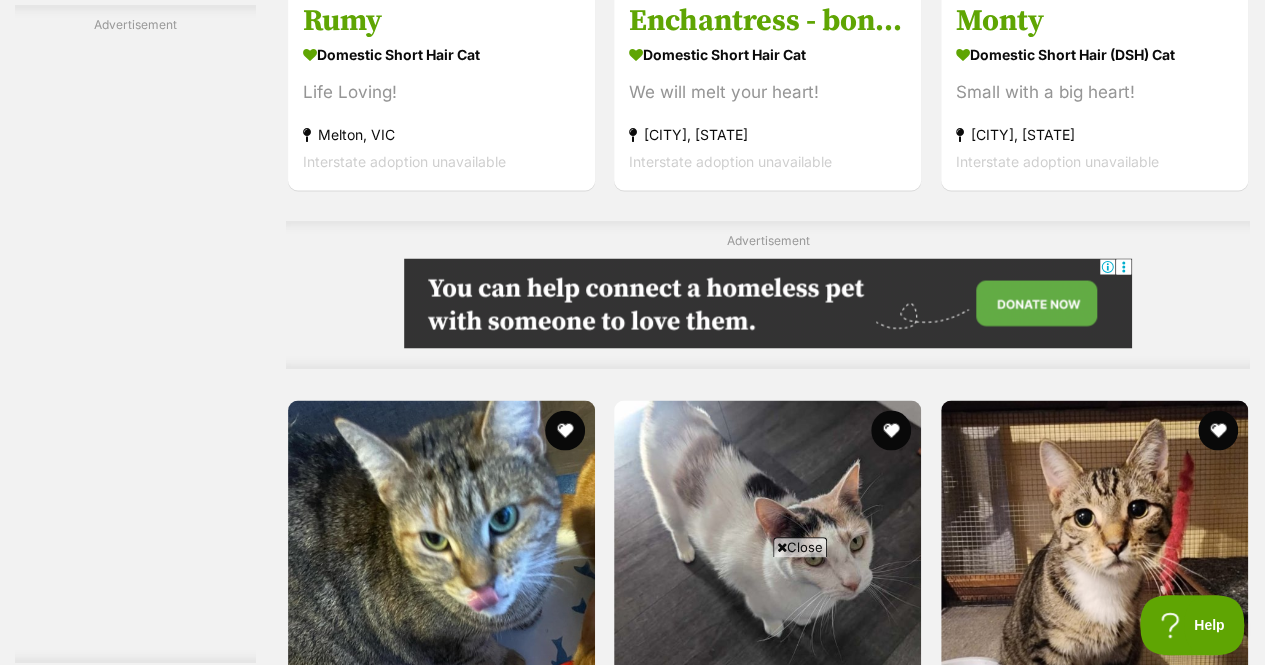 click at bounding box center [1094, 1078] 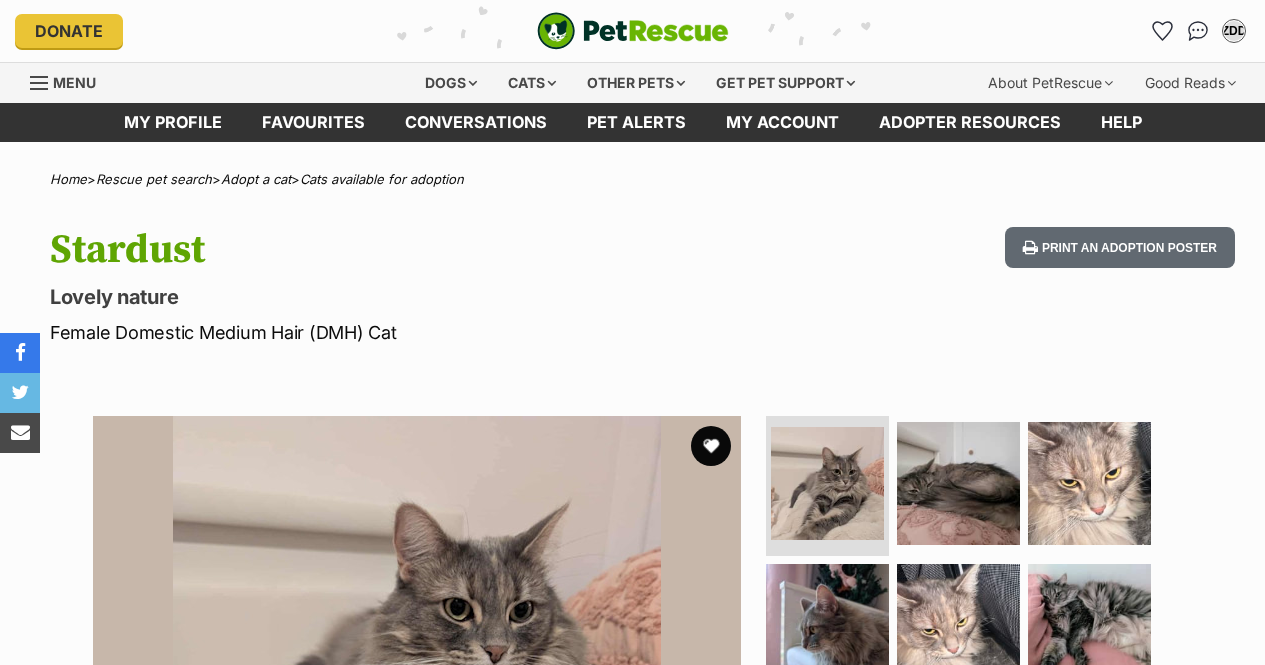 scroll, scrollTop: 0, scrollLeft: 0, axis: both 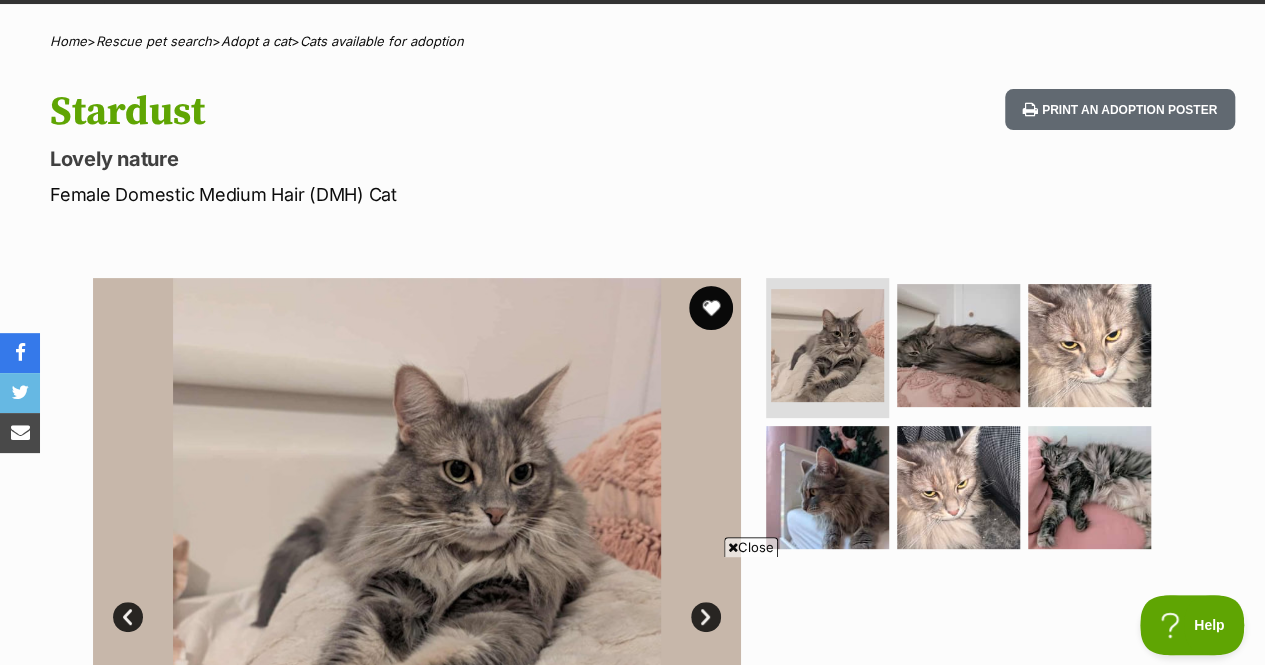 click at bounding box center (711, 308) 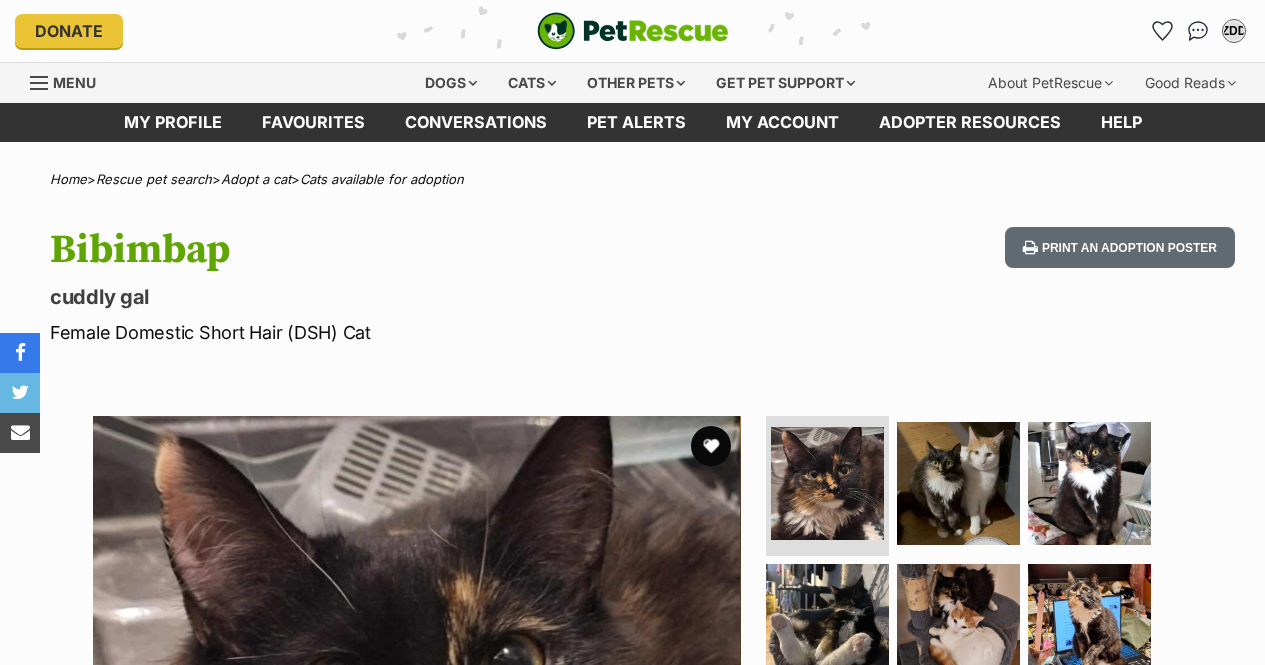 scroll, scrollTop: 0, scrollLeft: 0, axis: both 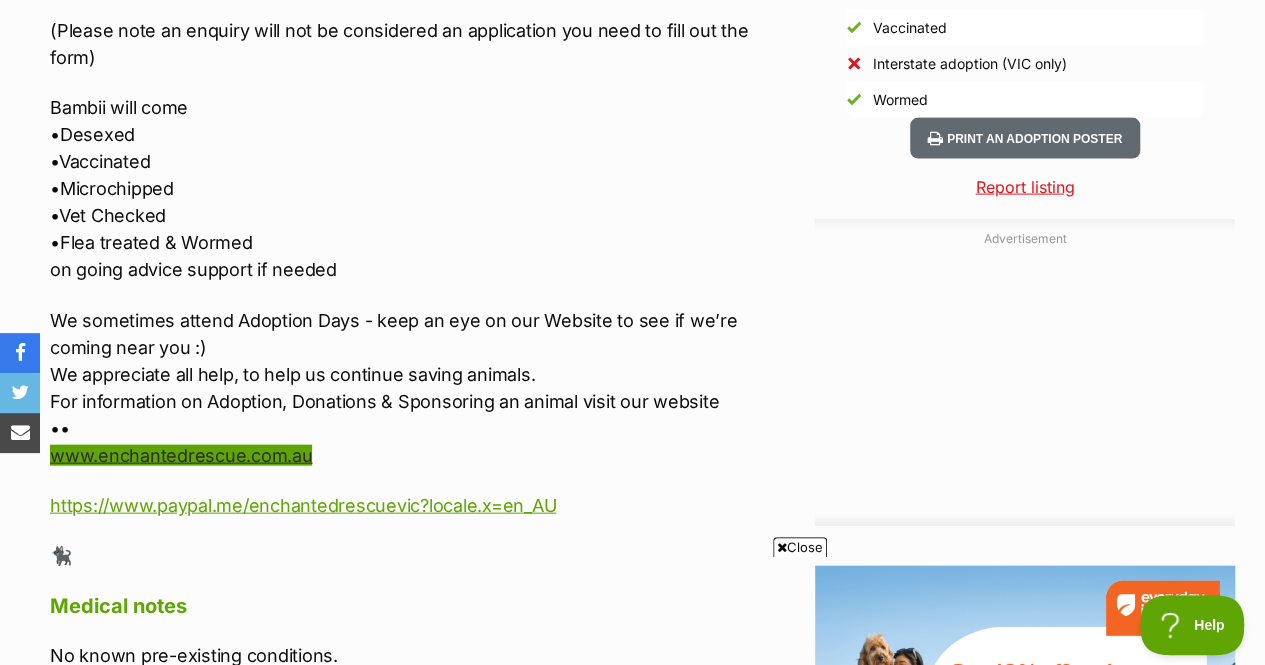 click on "www.enchantedrescue.com.au" at bounding box center (181, 455) 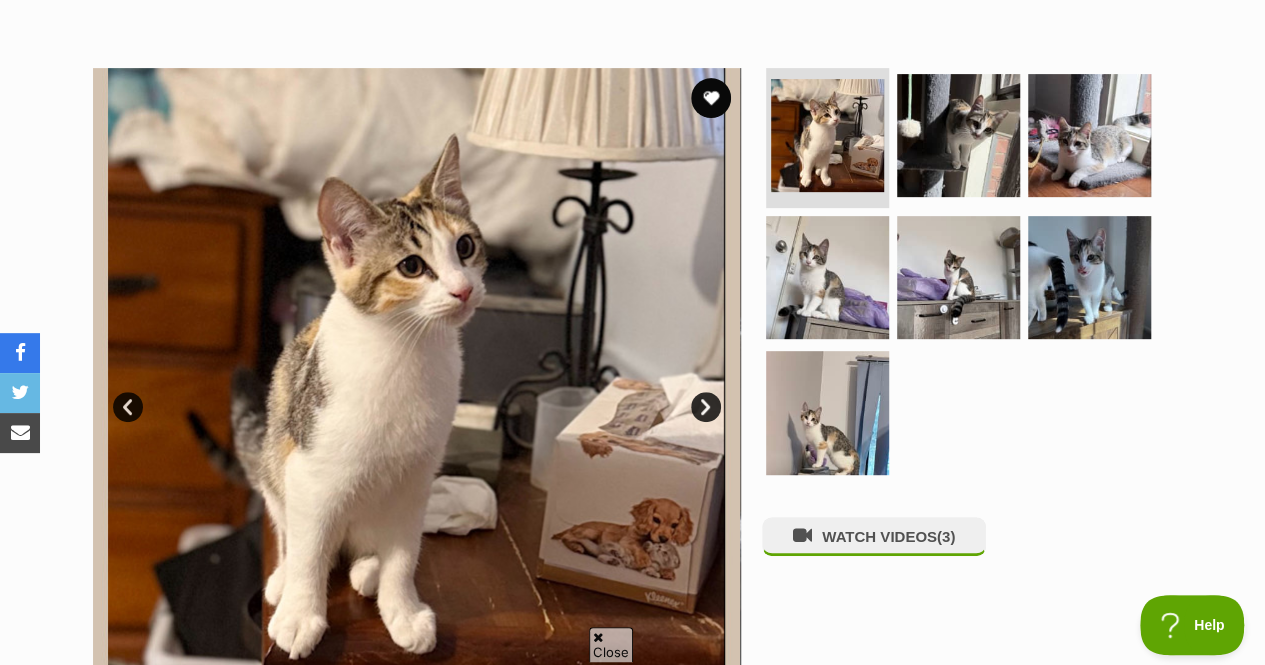 scroll, scrollTop: 0, scrollLeft: 0, axis: both 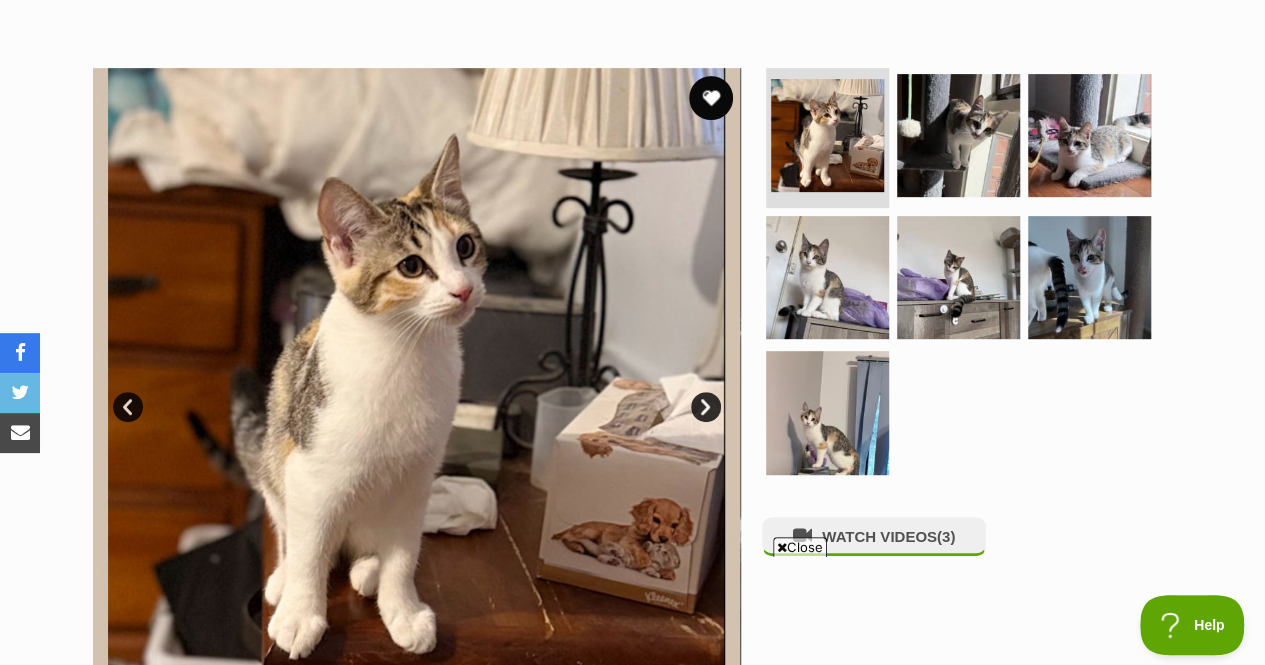 click at bounding box center (711, 98) 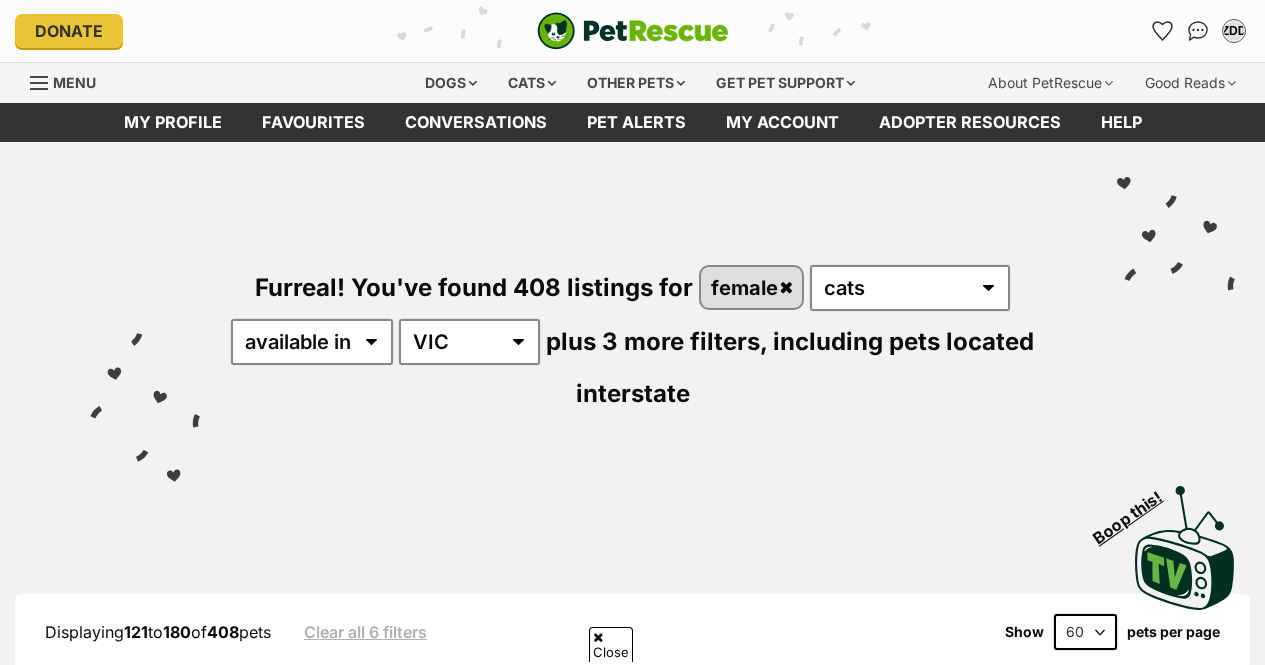 scroll, scrollTop: 9621, scrollLeft: 0, axis: vertical 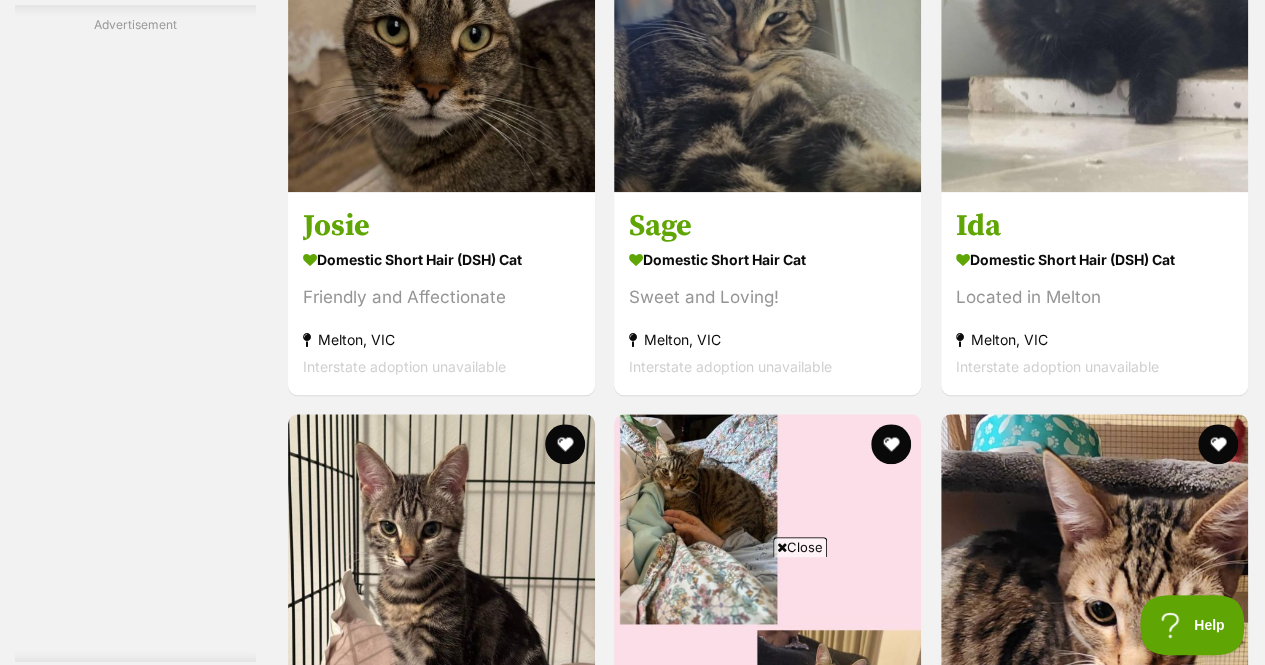click at bounding box center (767, 2531) 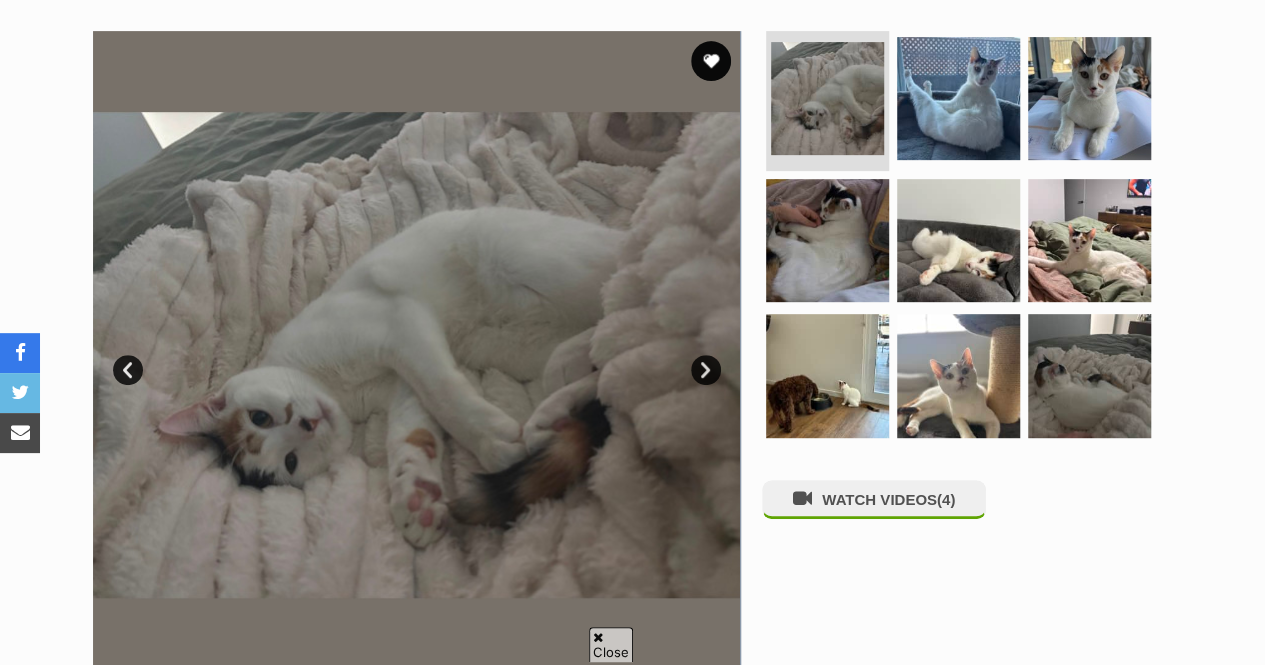 scroll, scrollTop: 695, scrollLeft: 0, axis: vertical 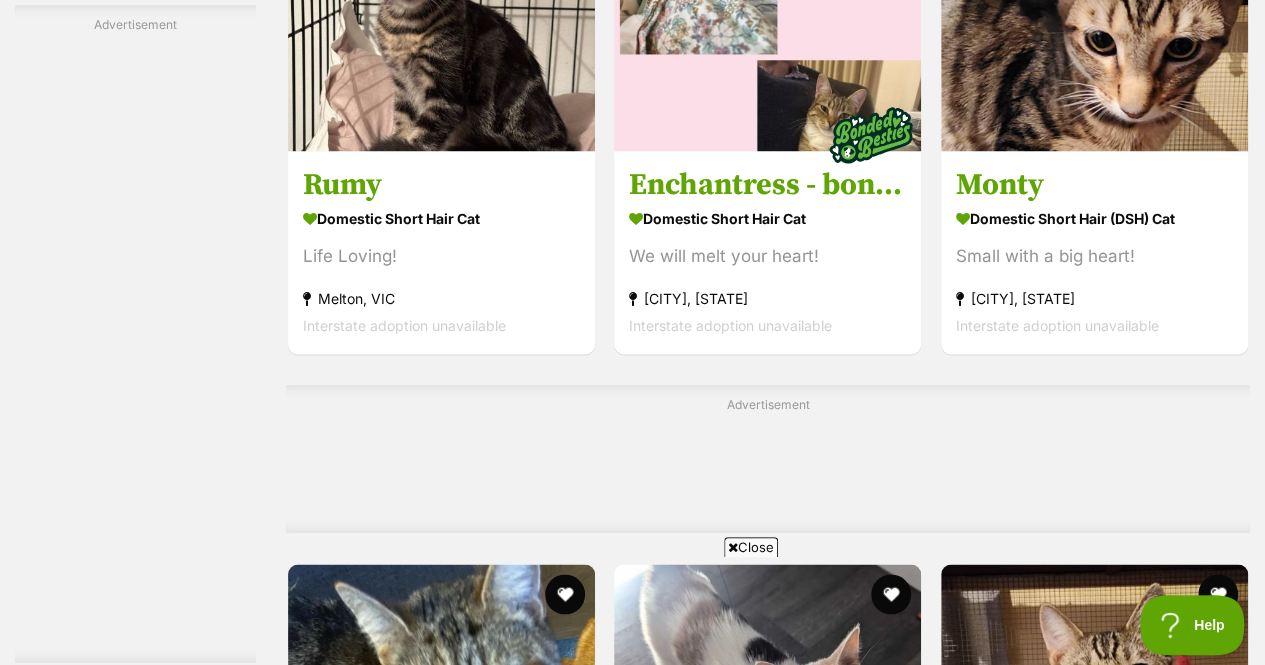 click at bounding box center [767, 1962] 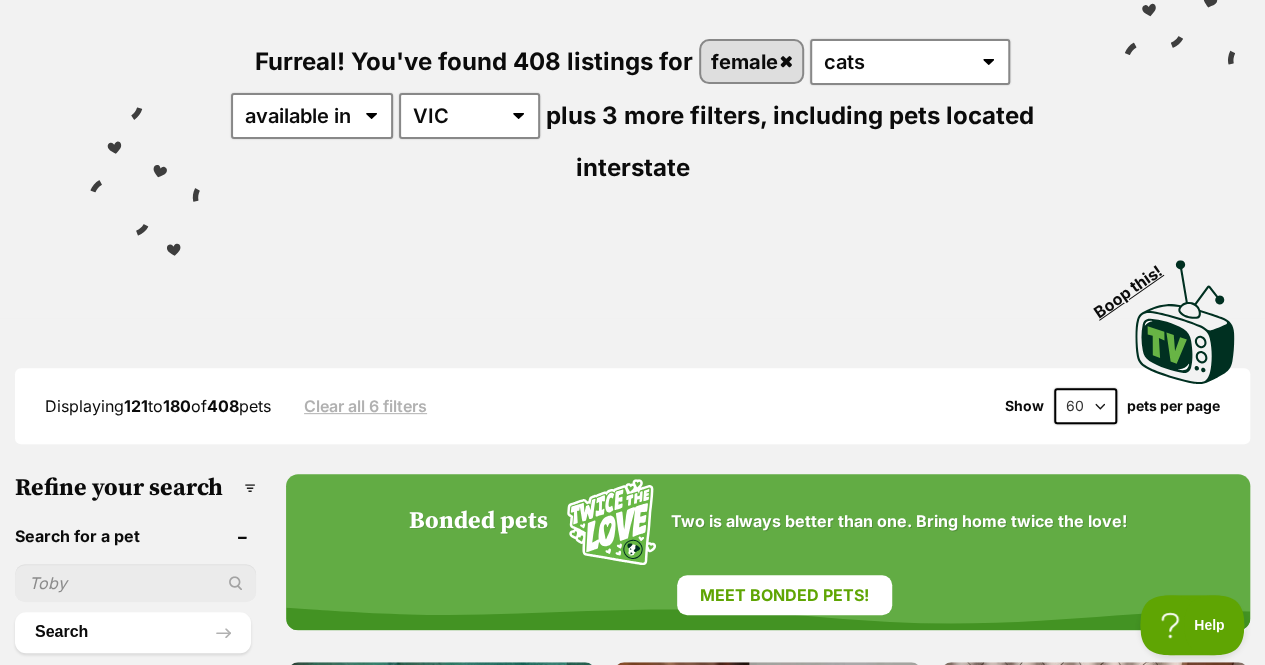 scroll, scrollTop: 0, scrollLeft: 0, axis: both 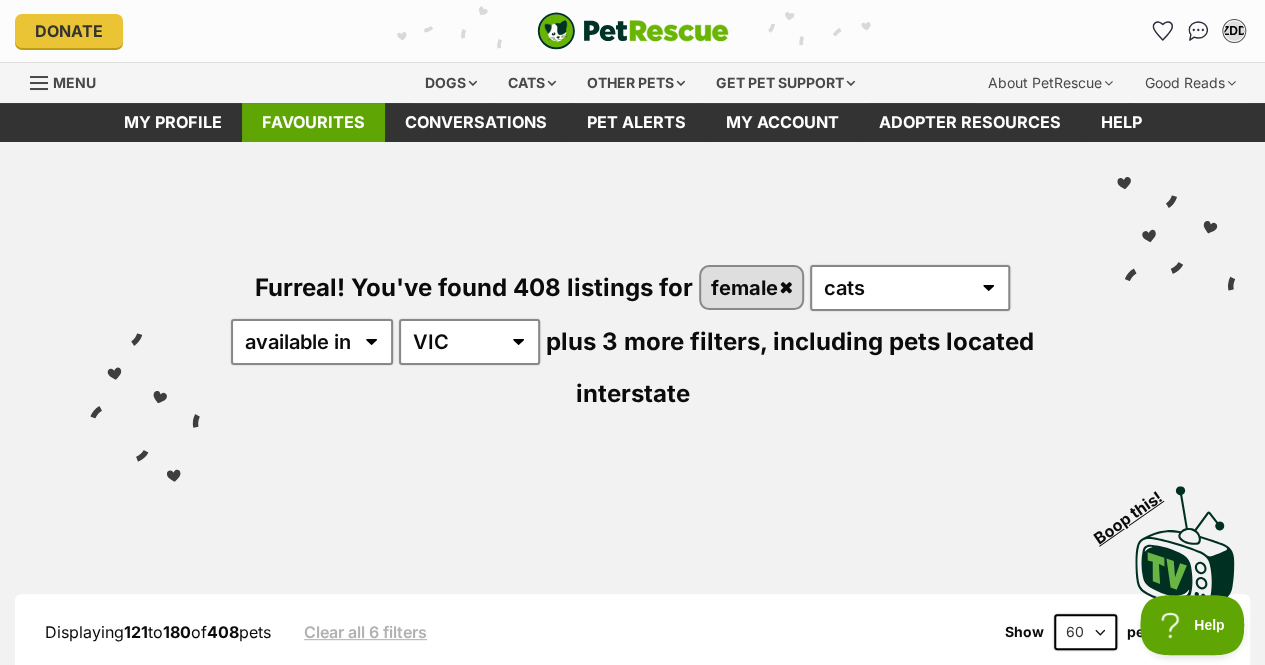 click on "Favourites" at bounding box center [313, 122] 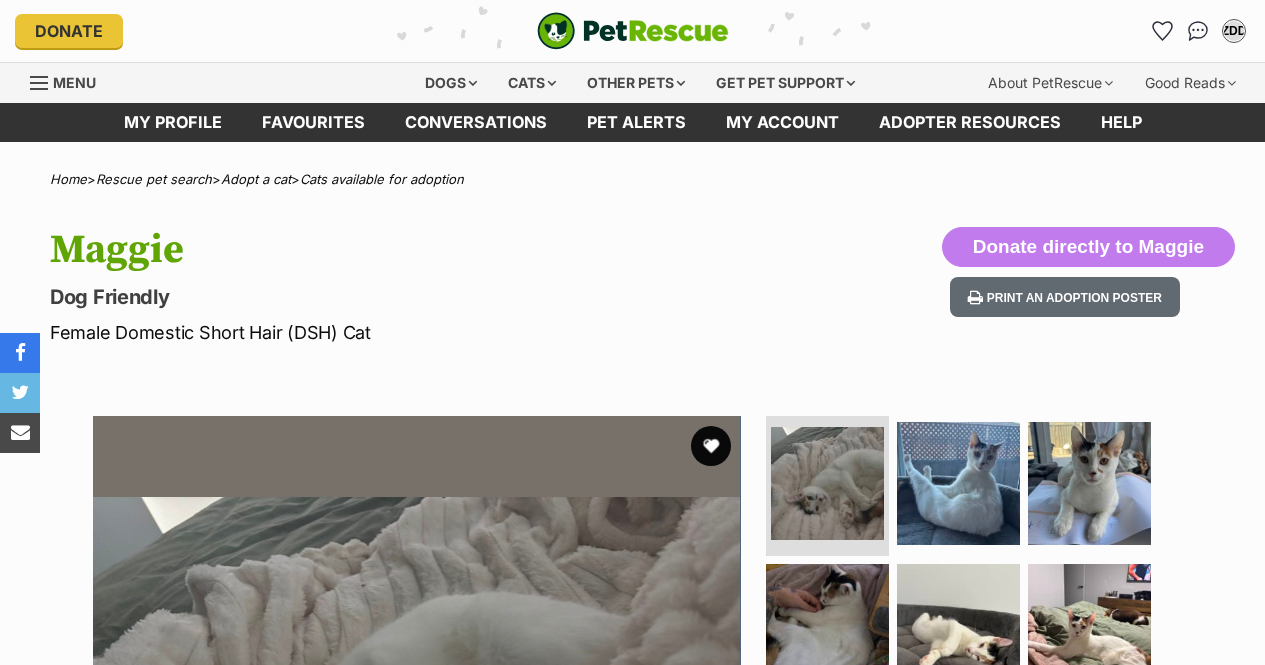 scroll, scrollTop: 0, scrollLeft: 0, axis: both 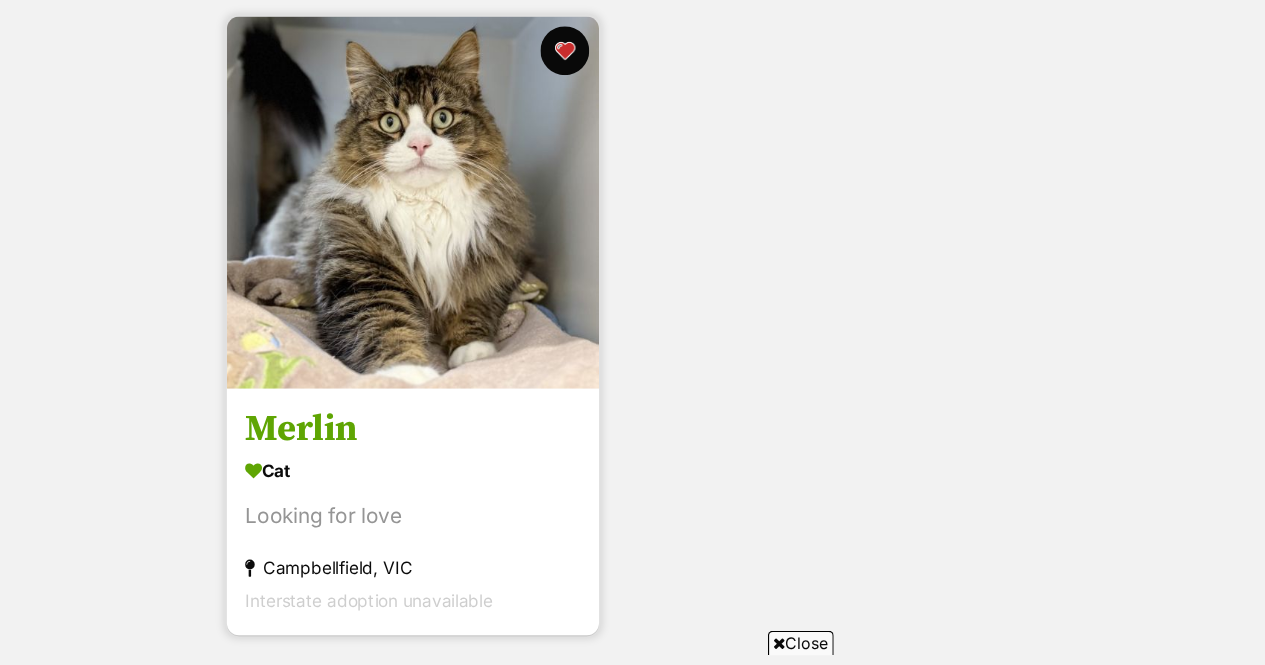 click at bounding box center [433, 186] 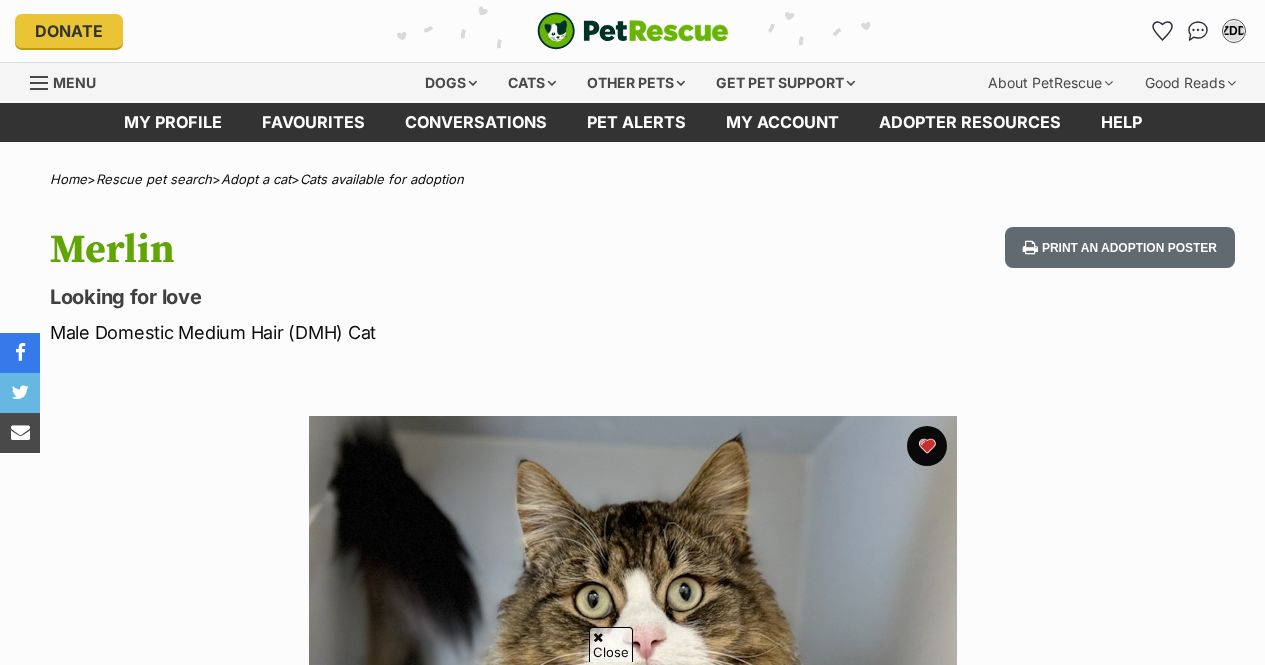 scroll, scrollTop: 777, scrollLeft: 0, axis: vertical 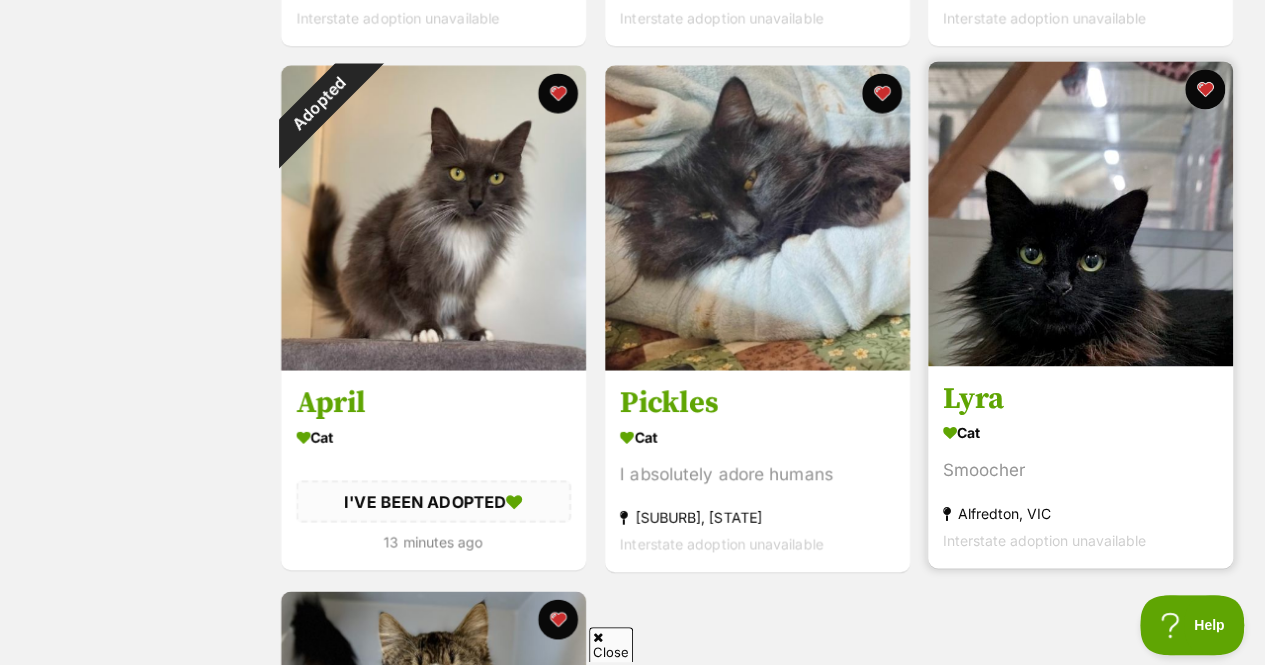 click at bounding box center [1080, 213] 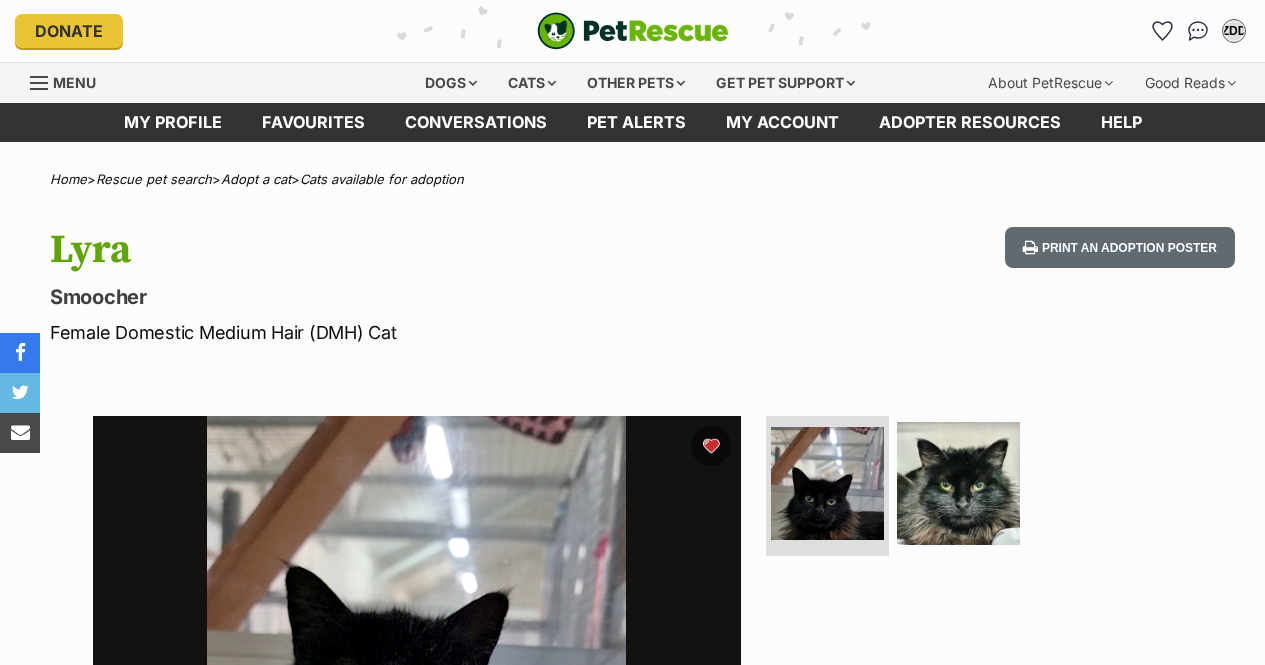 scroll, scrollTop: 491, scrollLeft: 0, axis: vertical 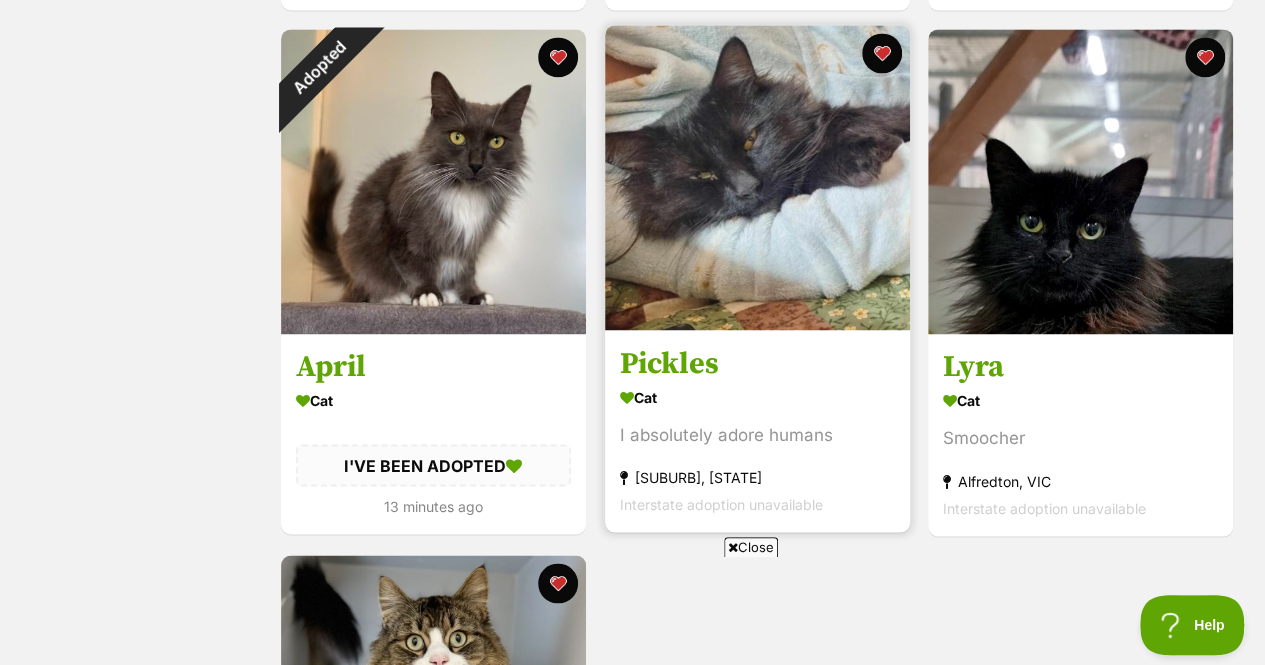 click at bounding box center [757, 177] 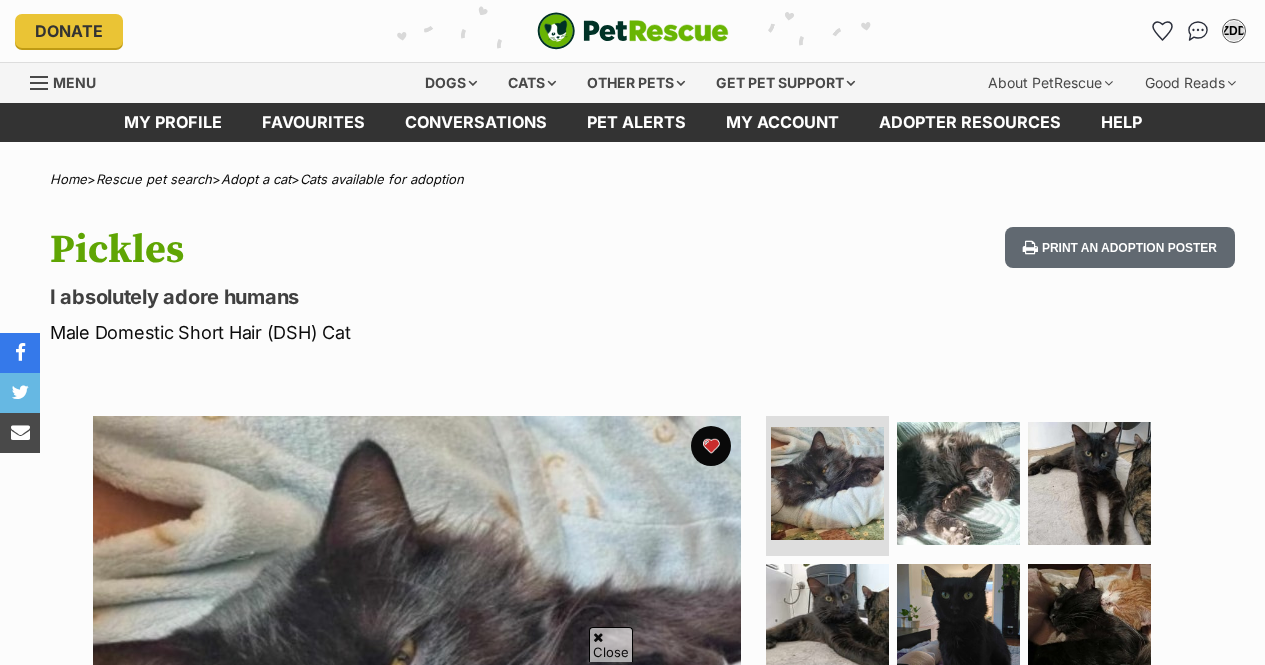 scroll, scrollTop: 496, scrollLeft: 0, axis: vertical 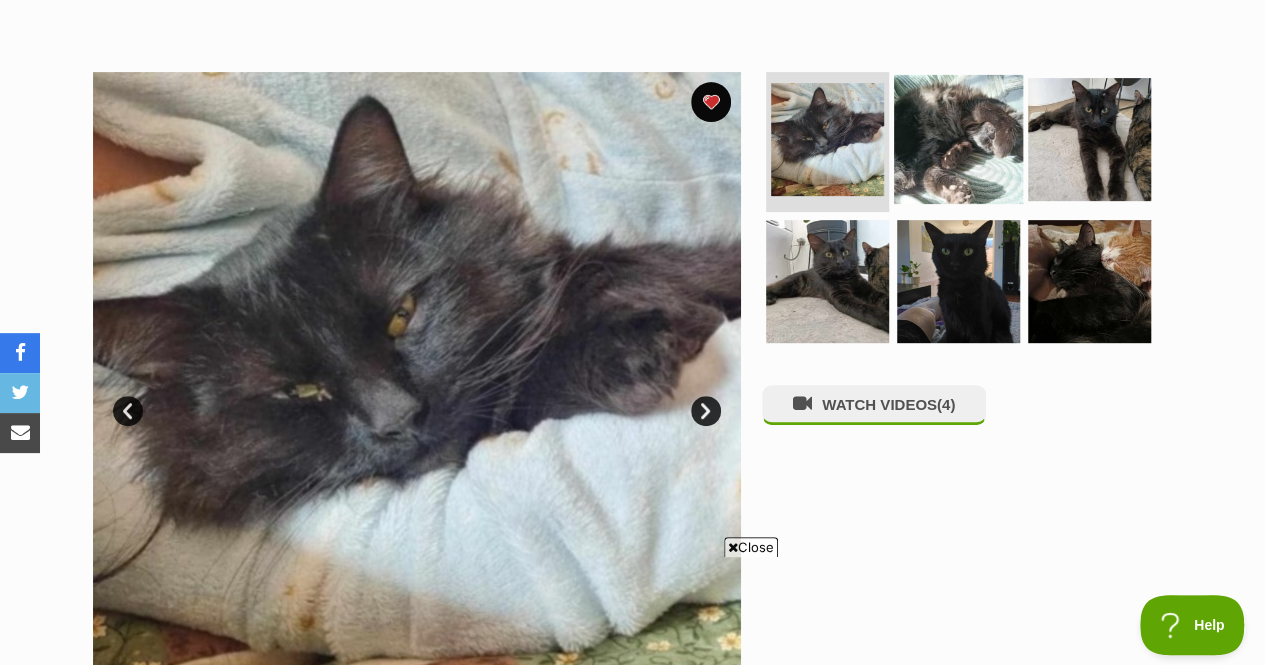 click at bounding box center [958, 139] 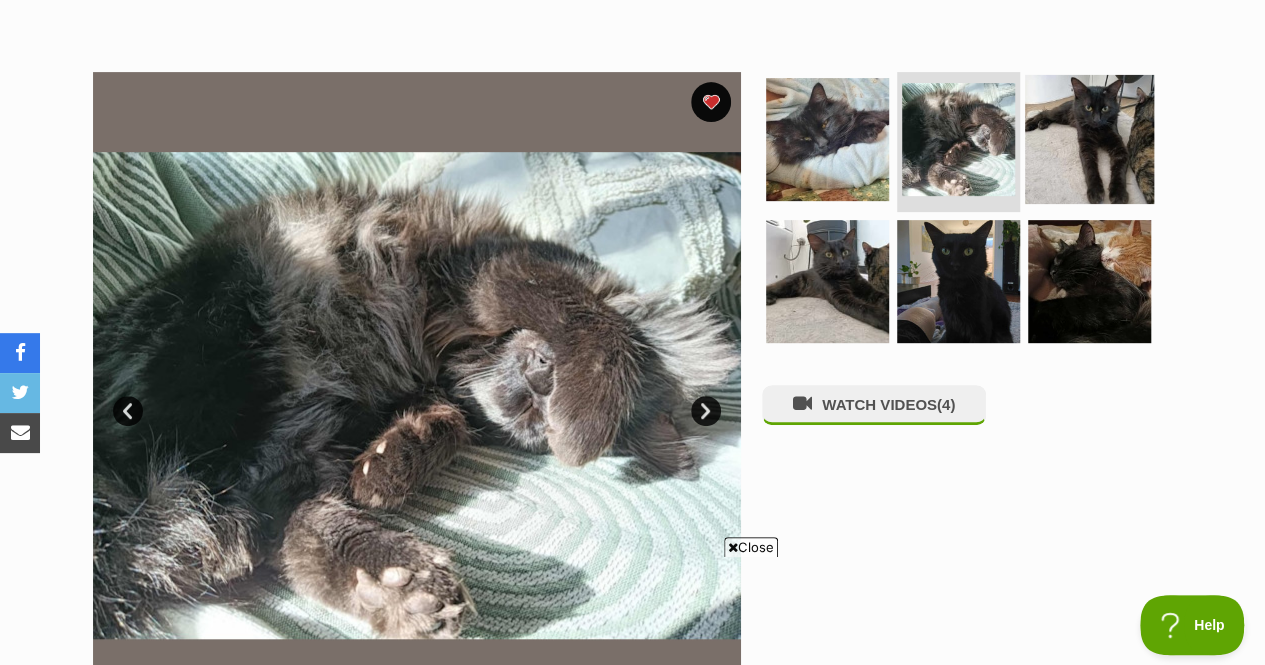 click at bounding box center (1089, 139) 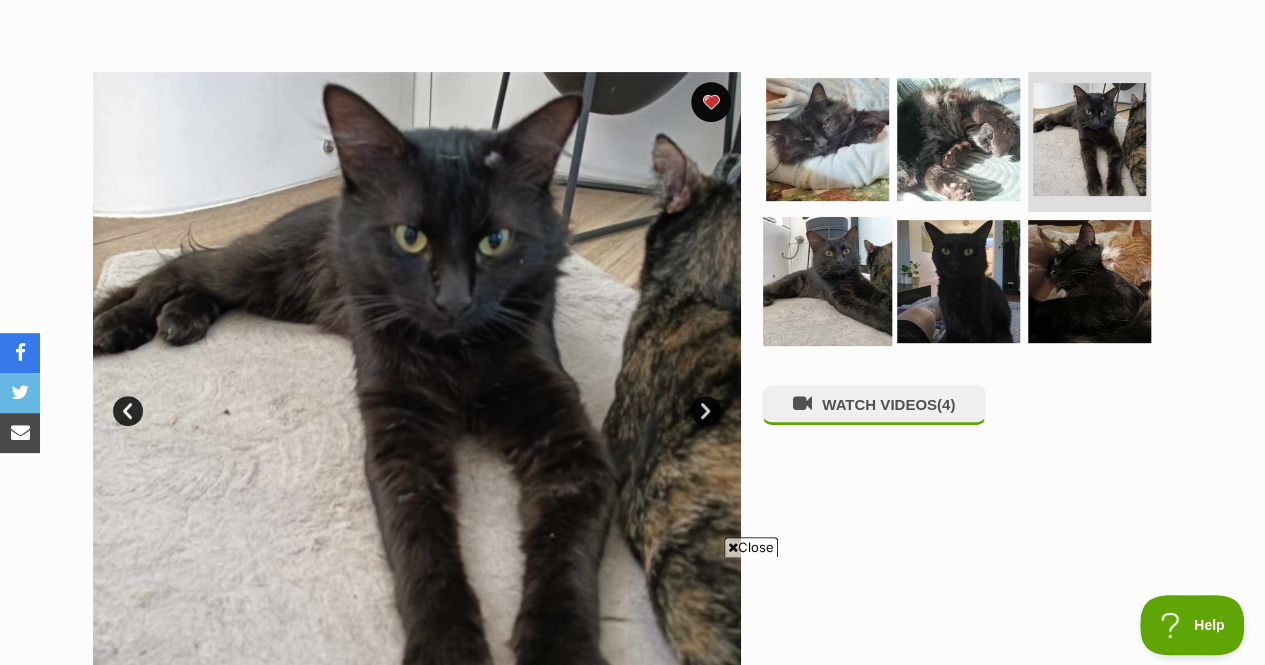 click at bounding box center (827, 280) 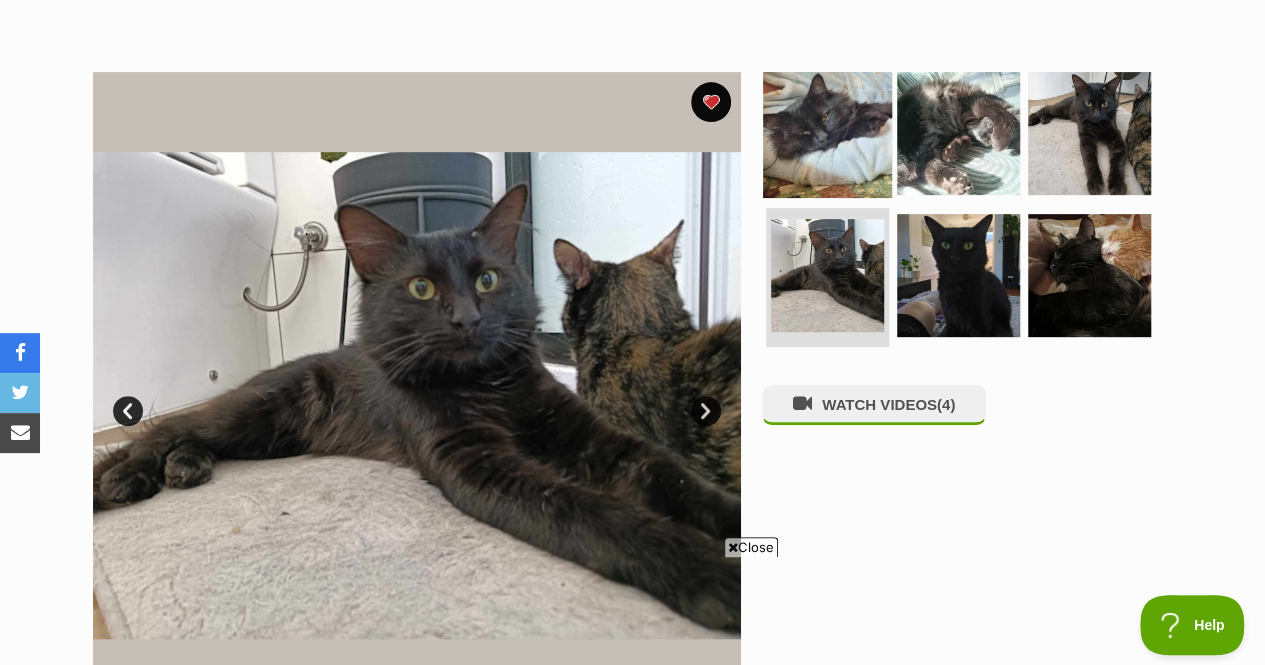 click at bounding box center (827, 133) 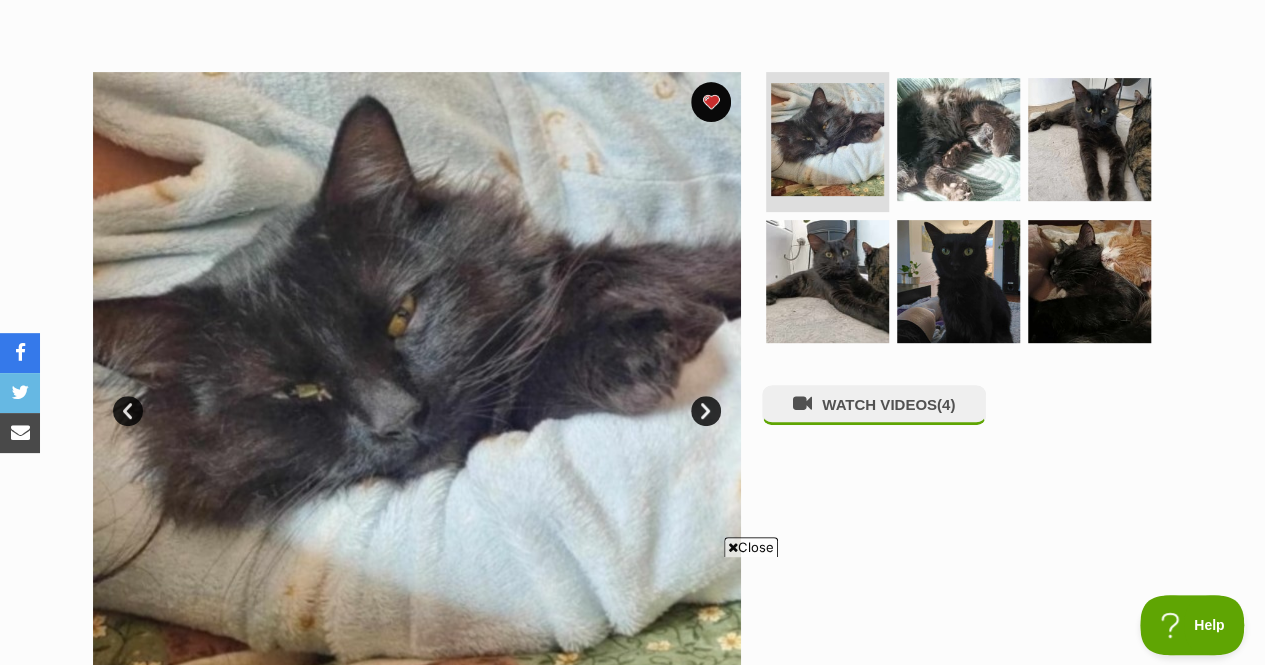 scroll, scrollTop: 0, scrollLeft: 0, axis: both 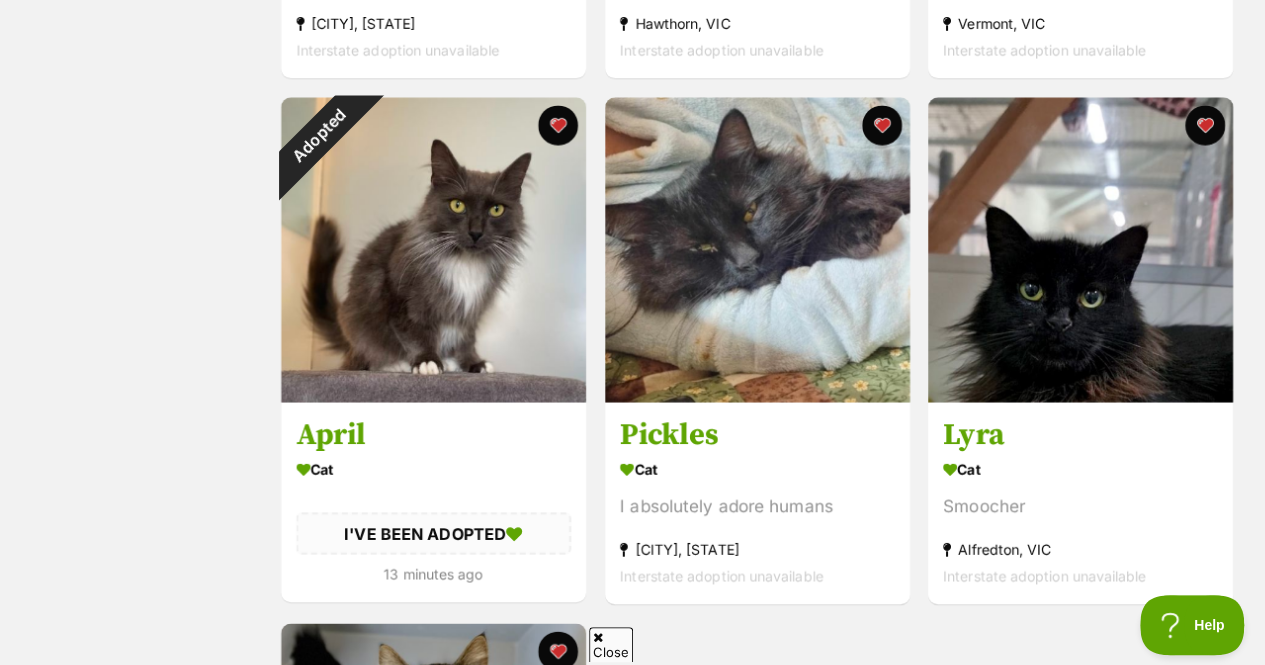 click at bounding box center (433, 249) 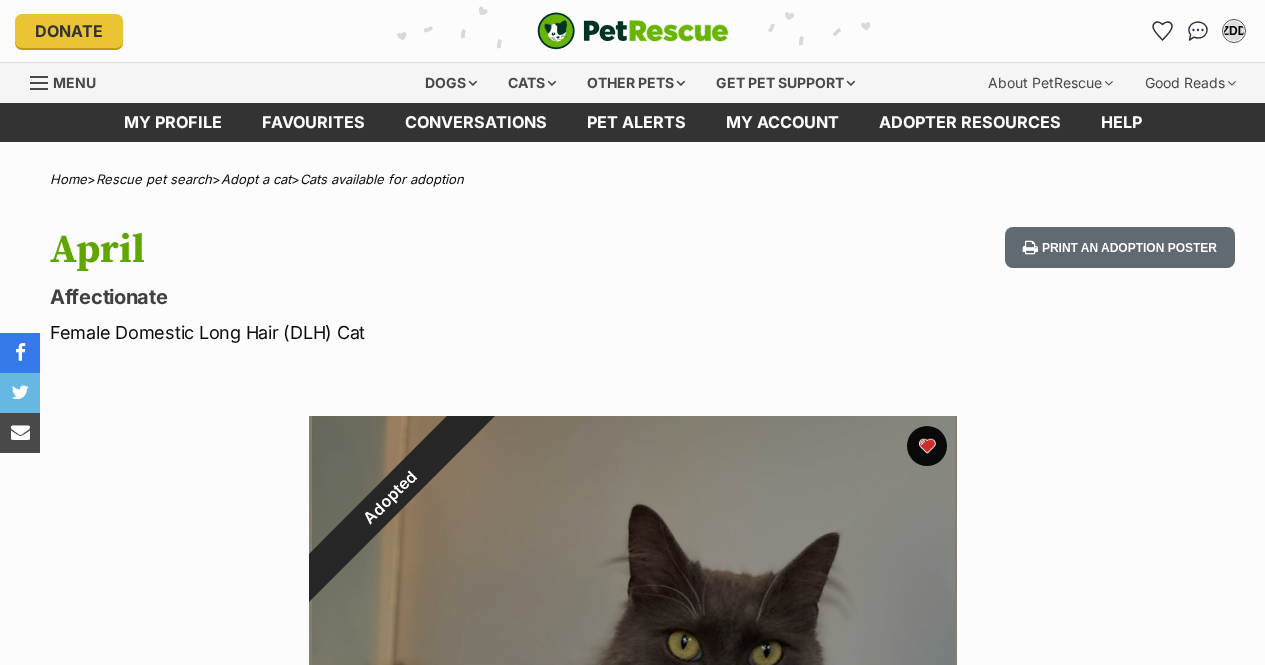 scroll, scrollTop: 0, scrollLeft: 0, axis: both 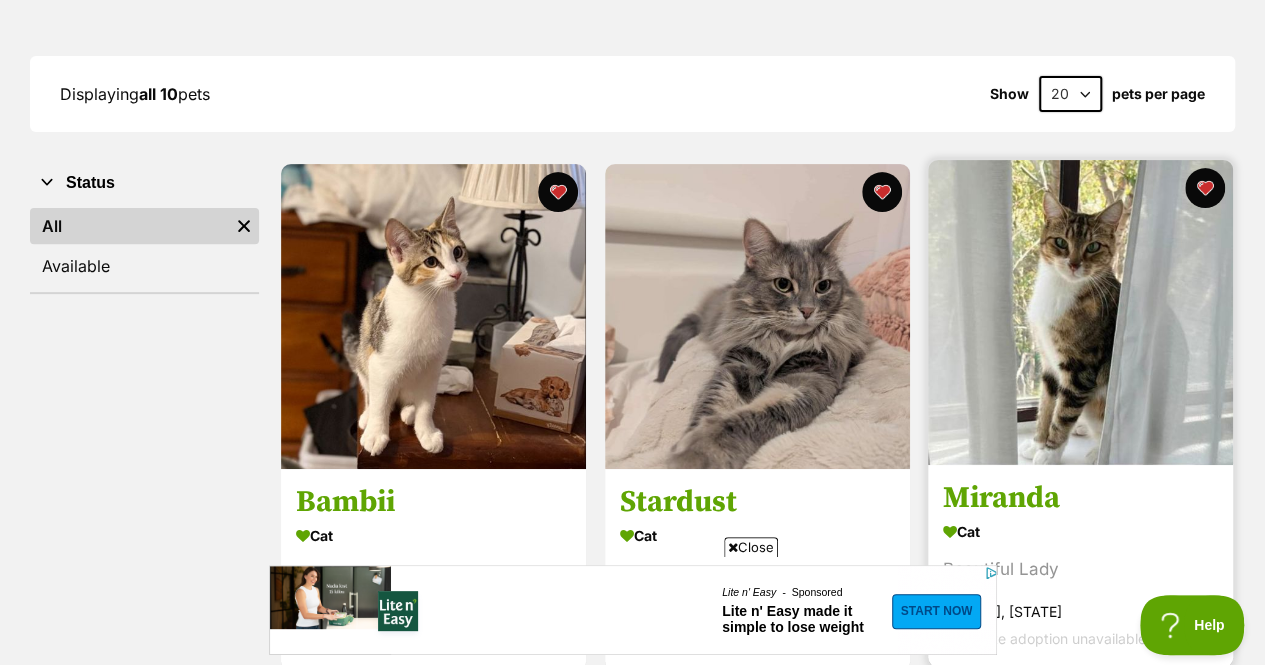 click at bounding box center (1080, 312) 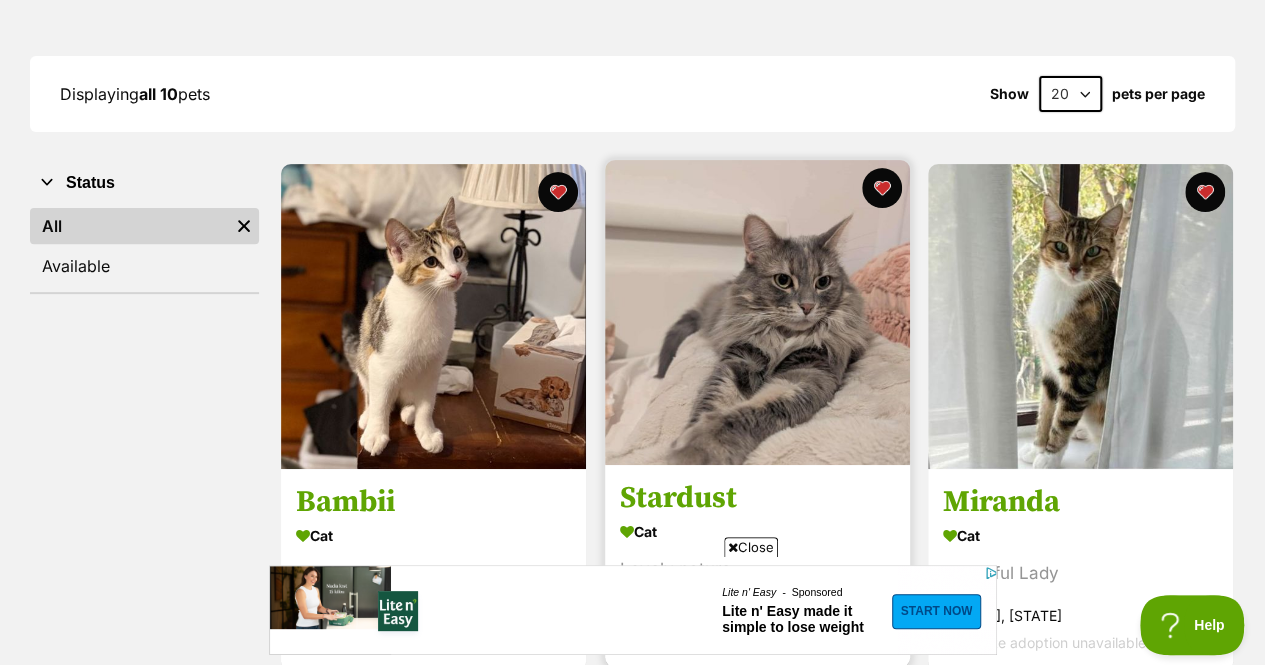 click at bounding box center (757, 312) 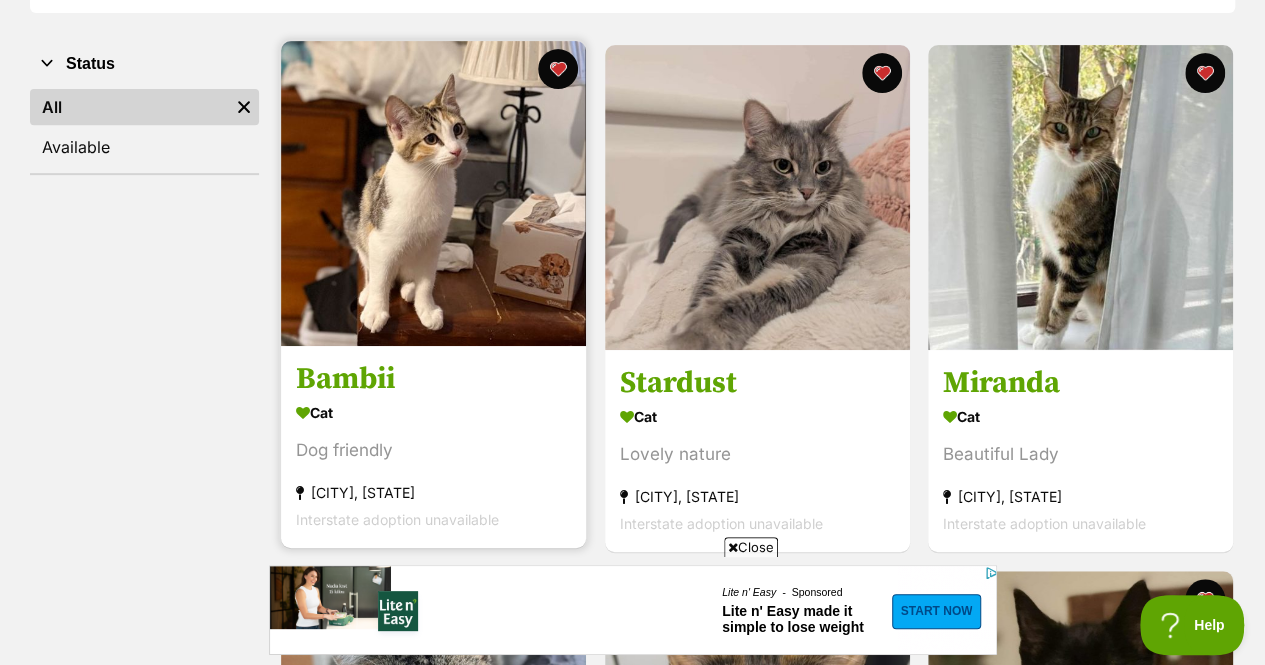scroll, scrollTop: 378, scrollLeft: 0, axis: vertical 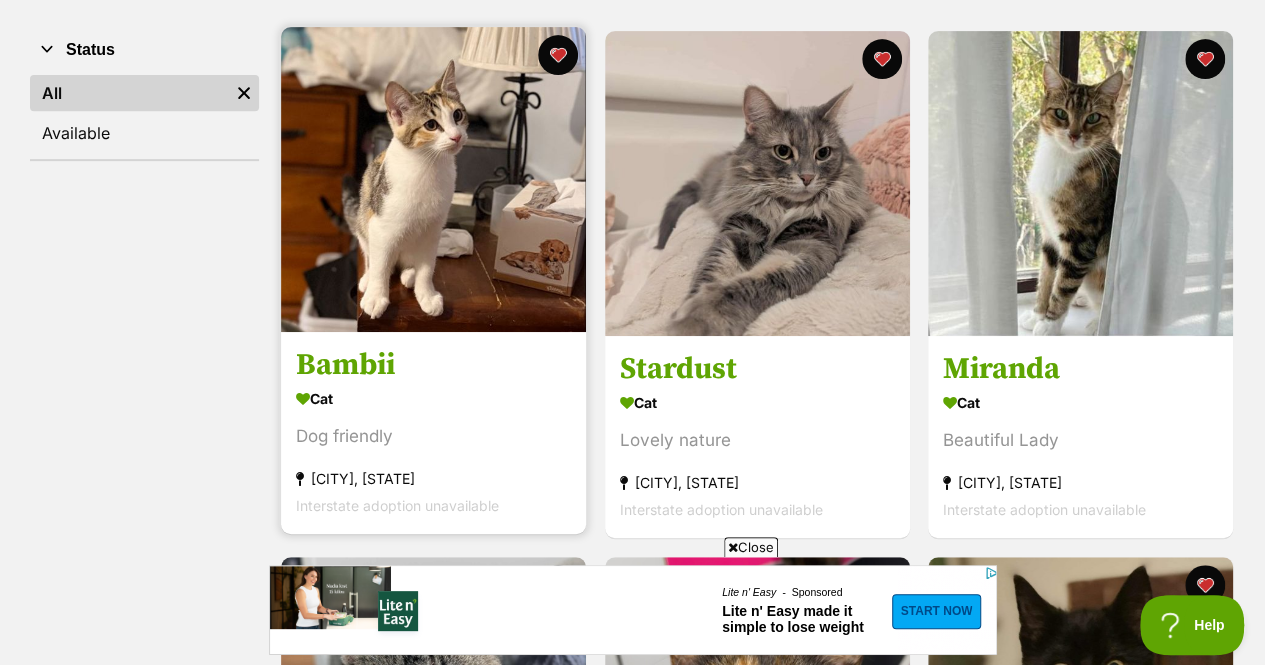 click at bounding box center [433, 179] 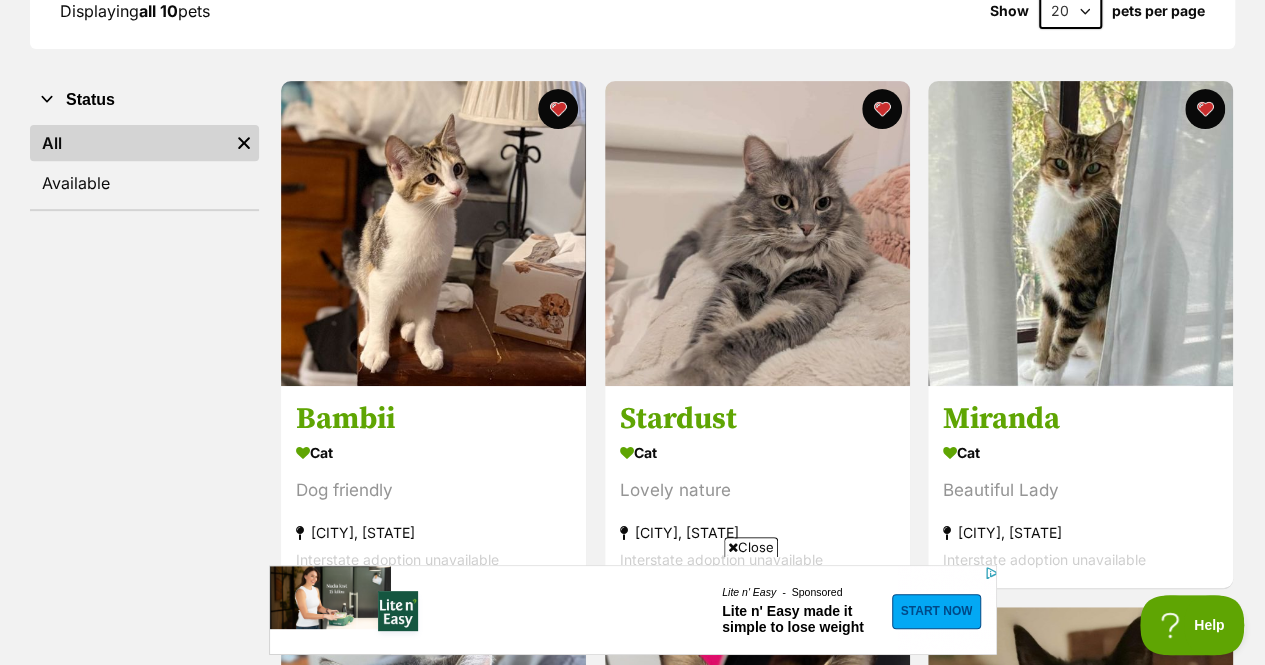 scroll, scrollTop: 327, scrollLeft: 0, axis: vertical 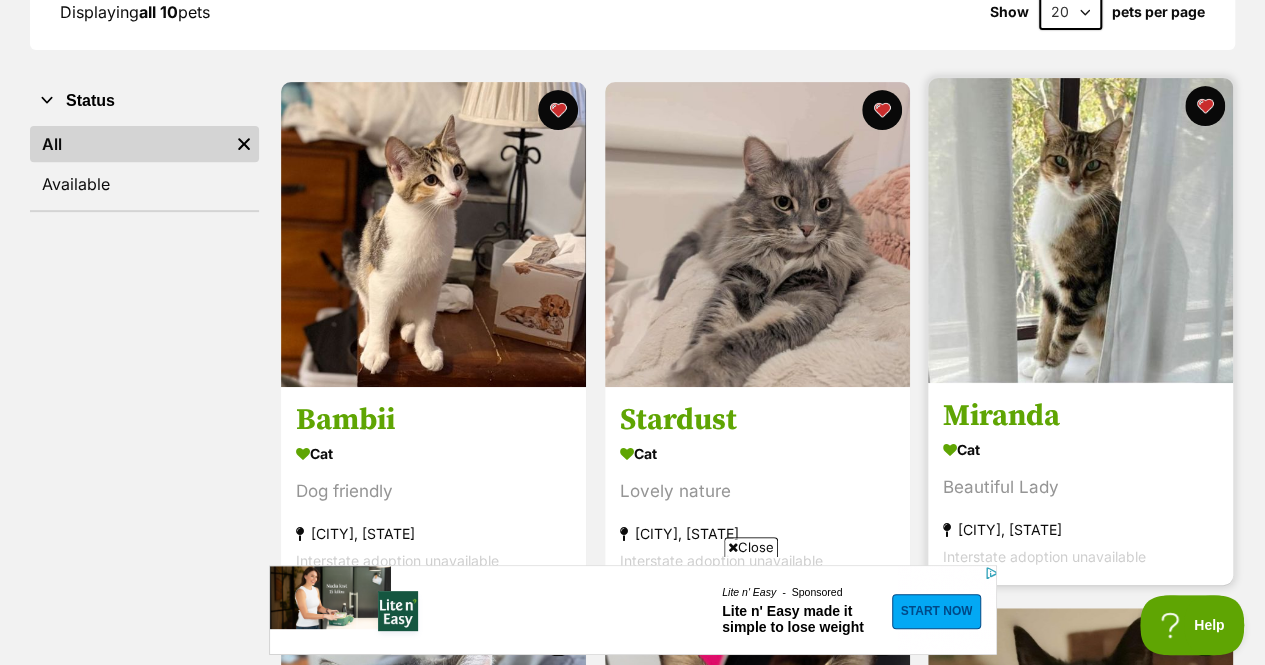 click at bounding box center [1080, 230] 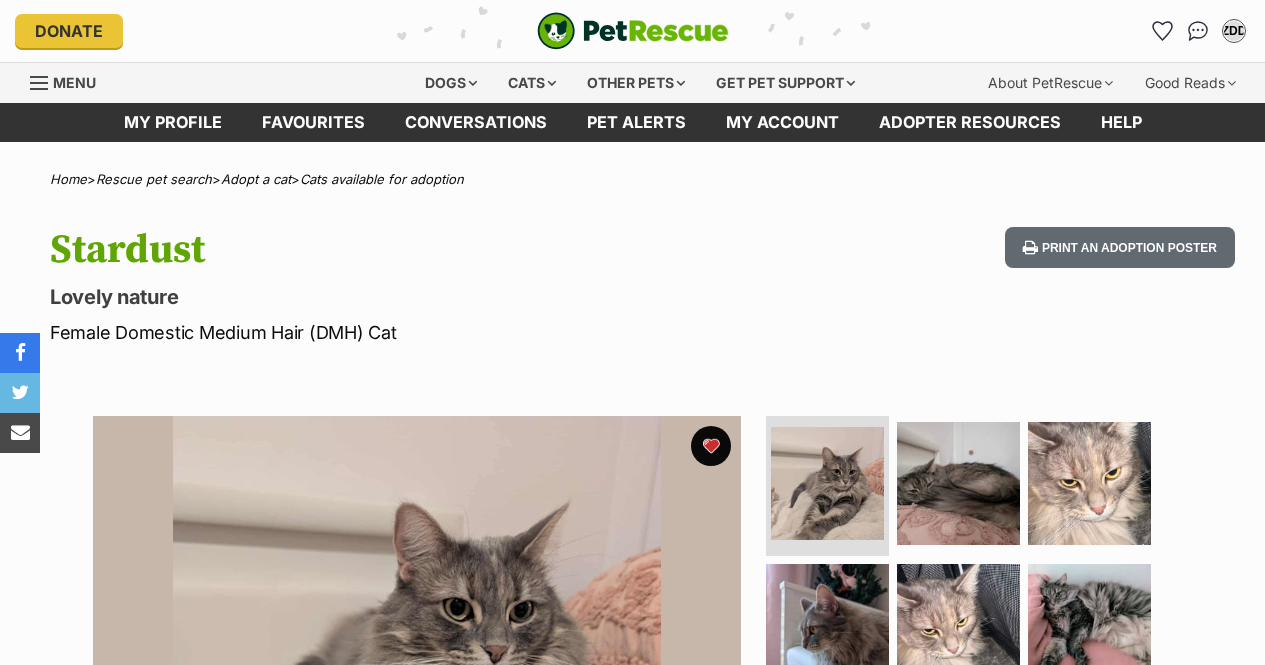 scroll, scrollTop: 282, scrollLeft: 0, axis: vertical 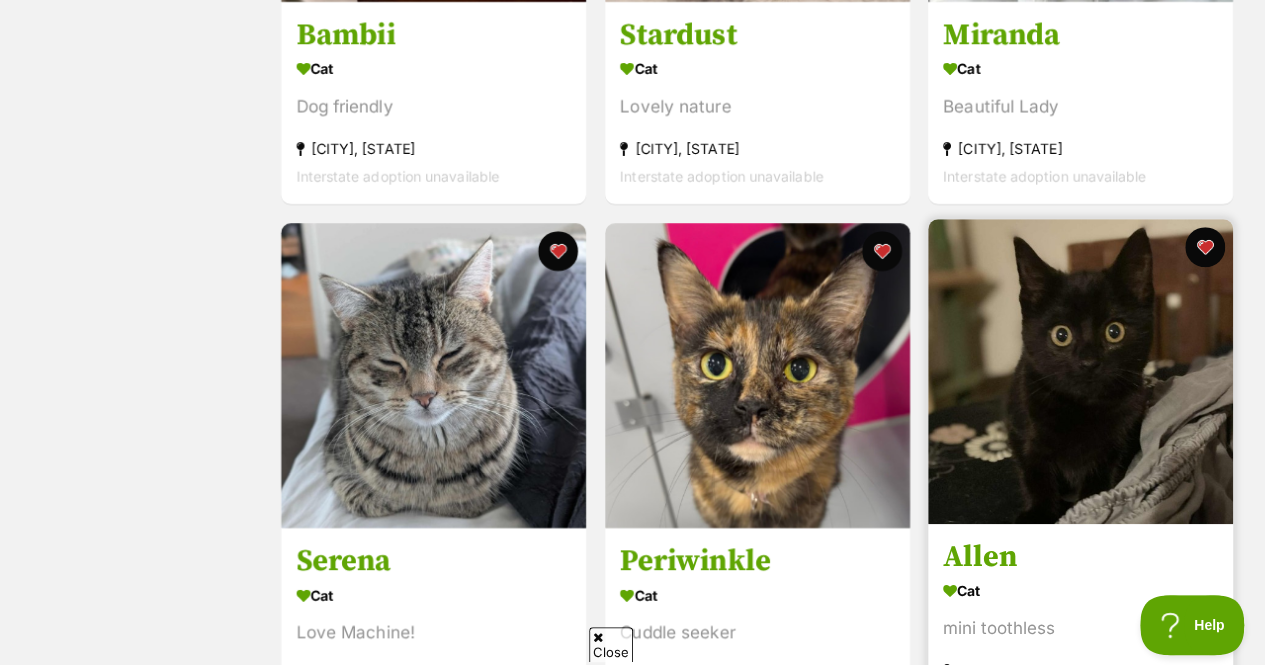 click at bounding box center (1080, 371) 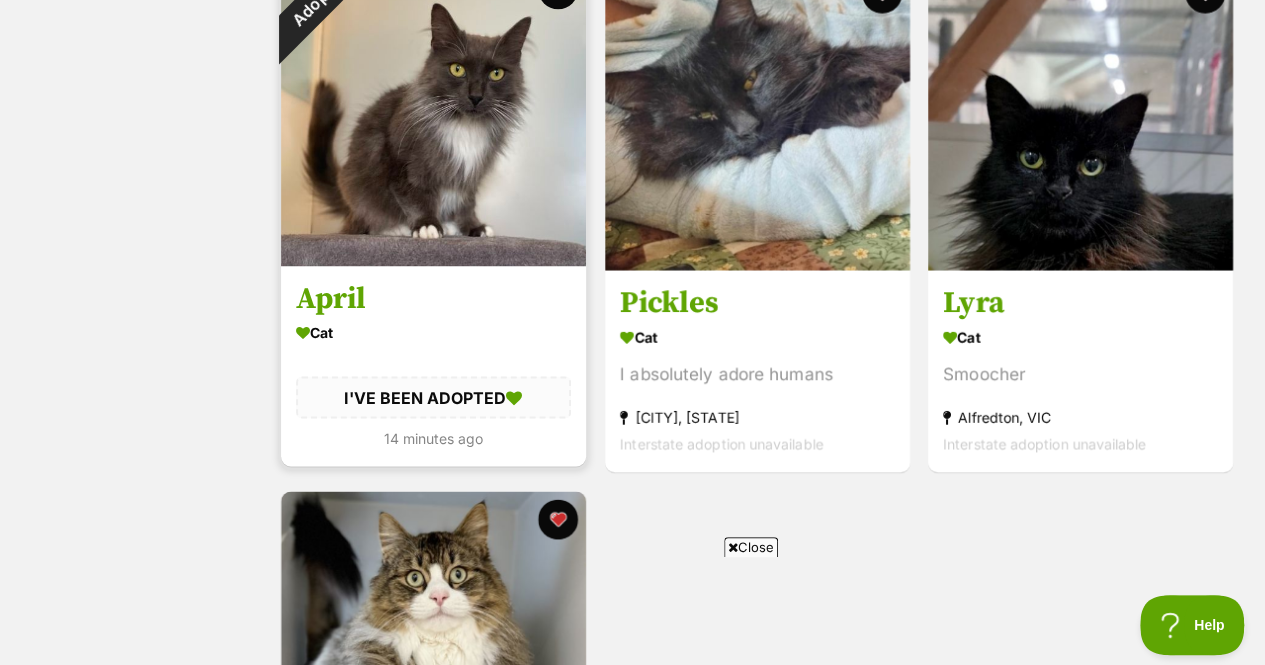 scroll, scrollTop: 1504, scrollLeft: 0, axis: vertical 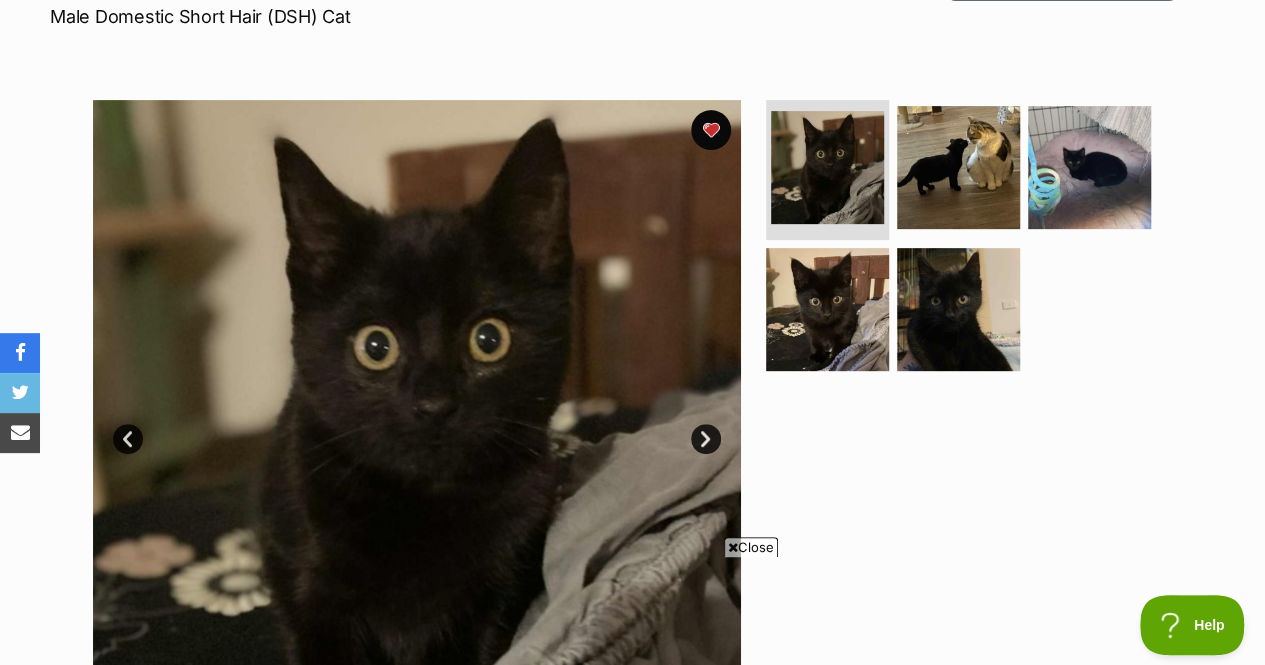 drag, startPoint x: 686, startPoint y: 378, endPoint x: 636, endPoint y: 51, distance: 330.80054 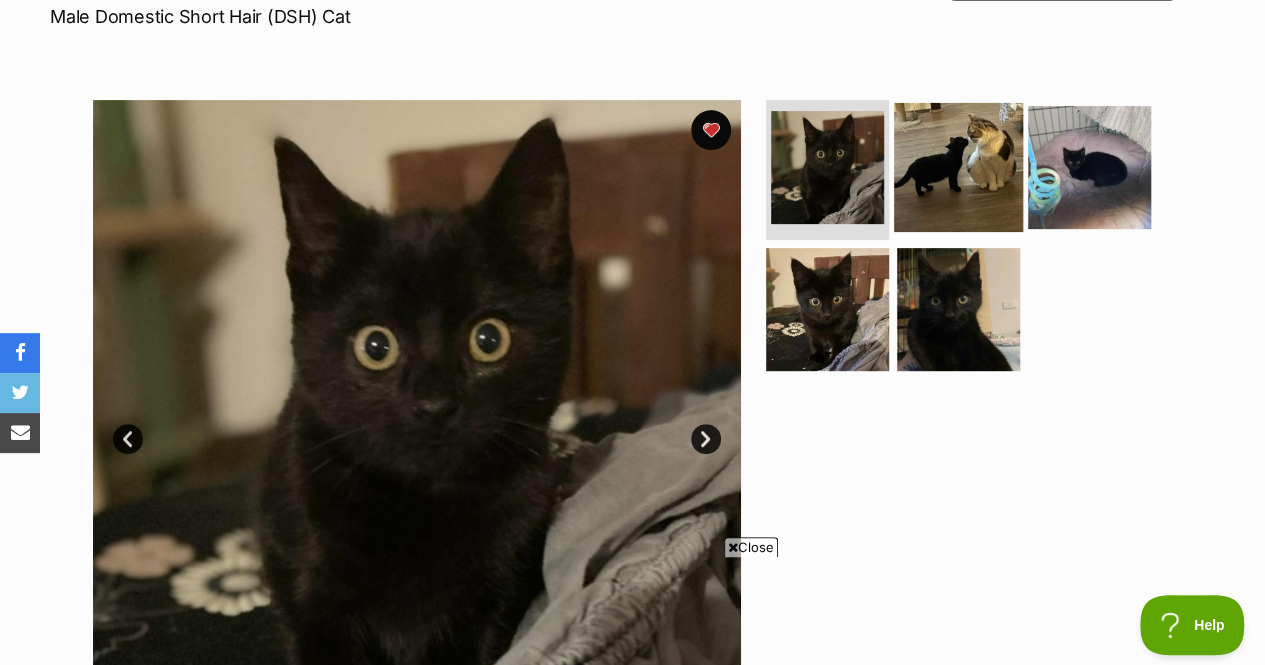 click at bounding box center [958, 167] 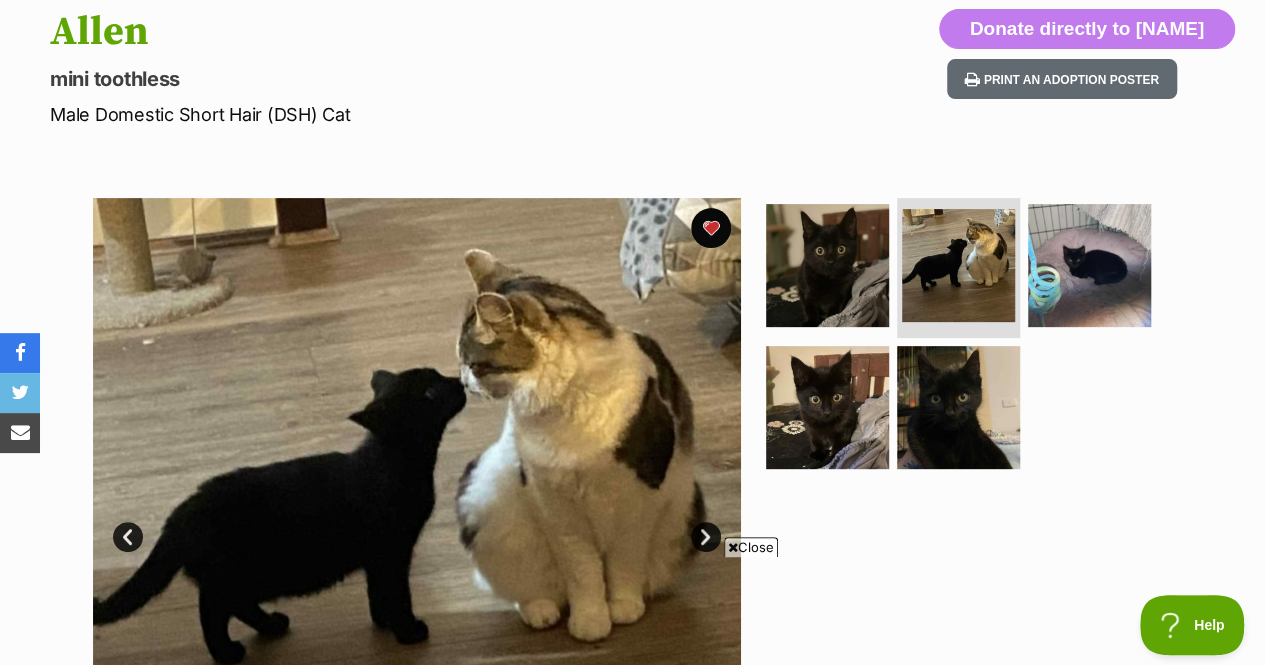 scroll, scrollTop: 225, scrollLeft: 0, axis: vertical 